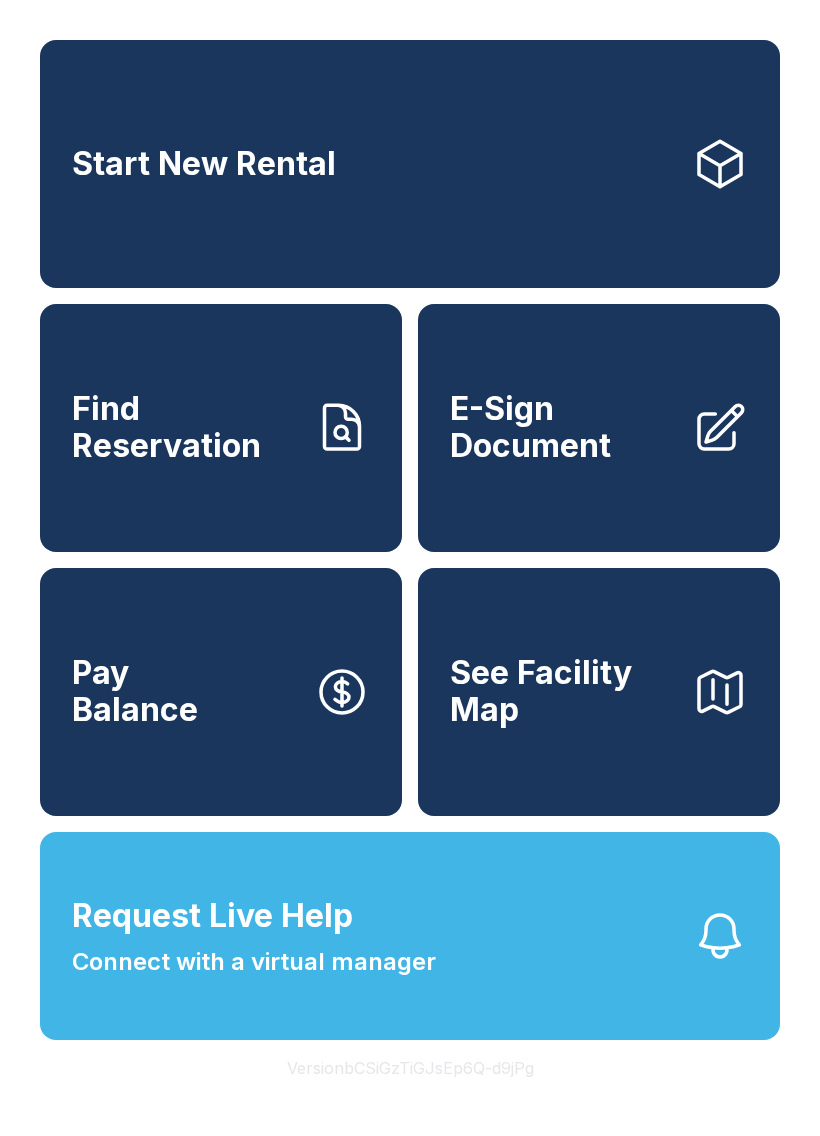 scroll, scrollTop: 0, scrollLeft: 0, axis: both 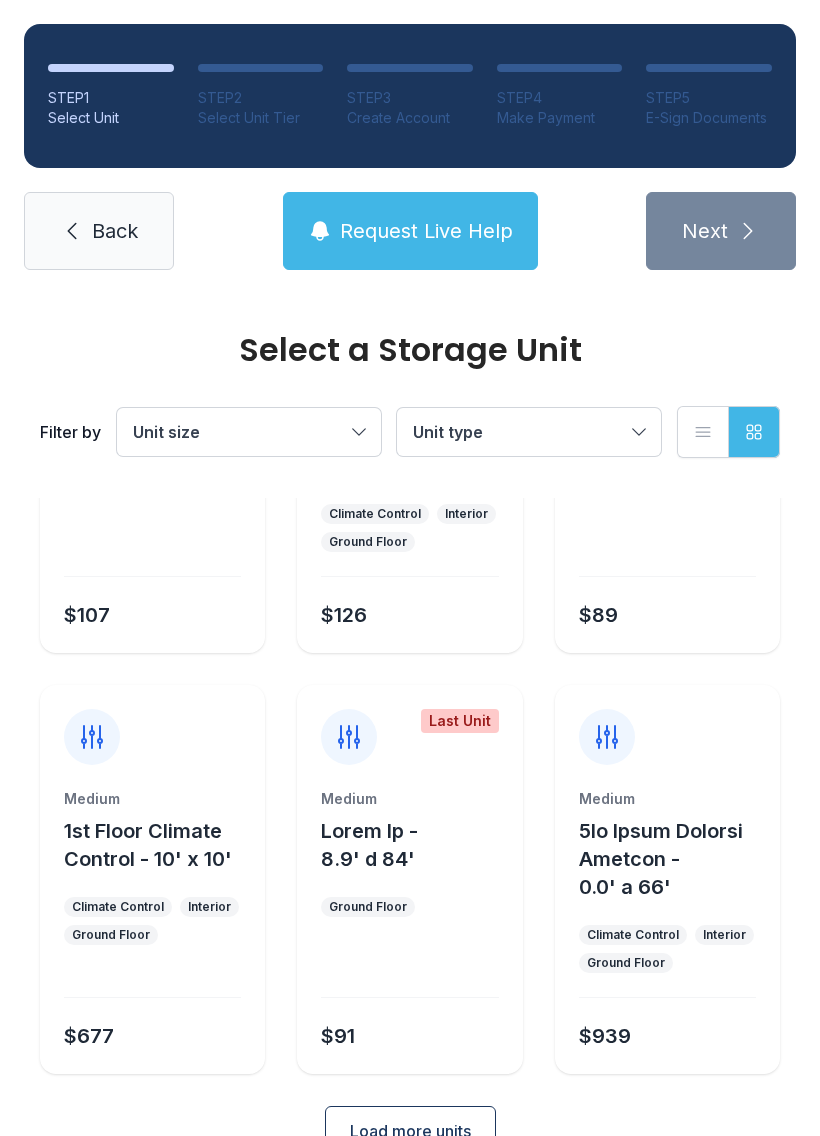 click on "Load more units" at bounding box center (410, 1131) 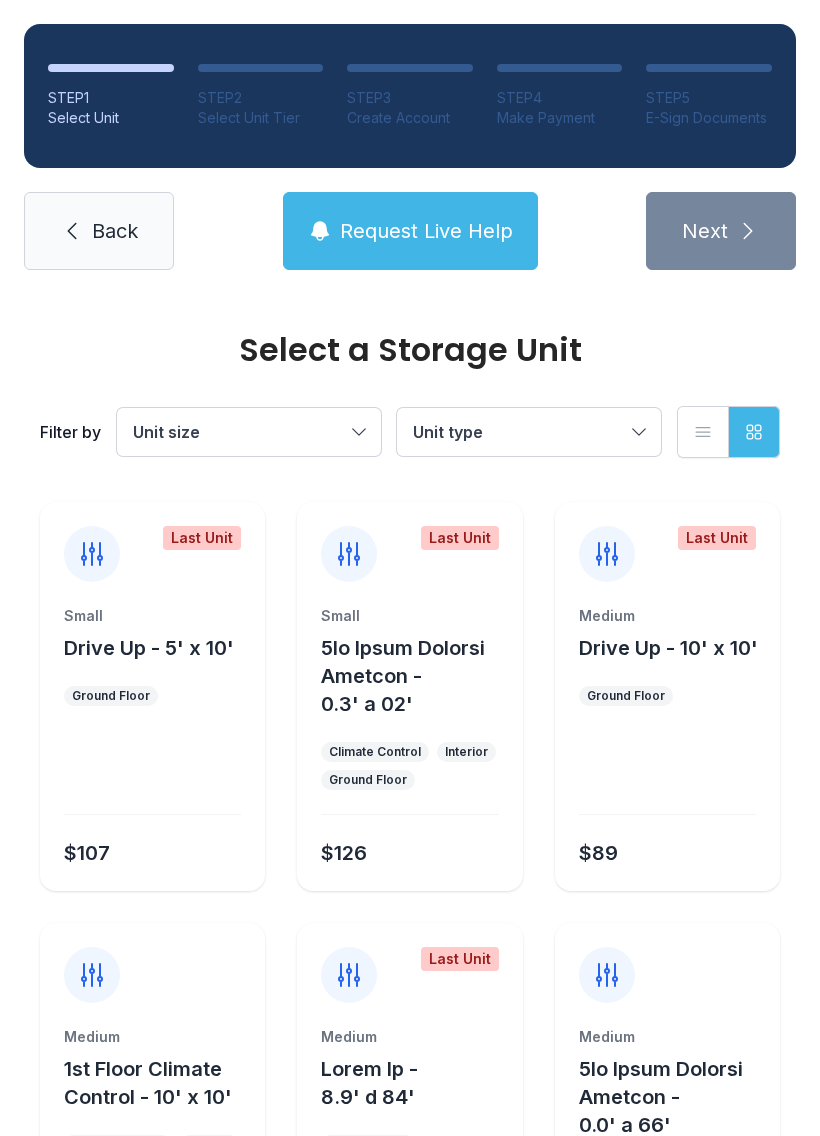 scroll, scrollTop: 0, scrollLeft: 0, axis: both 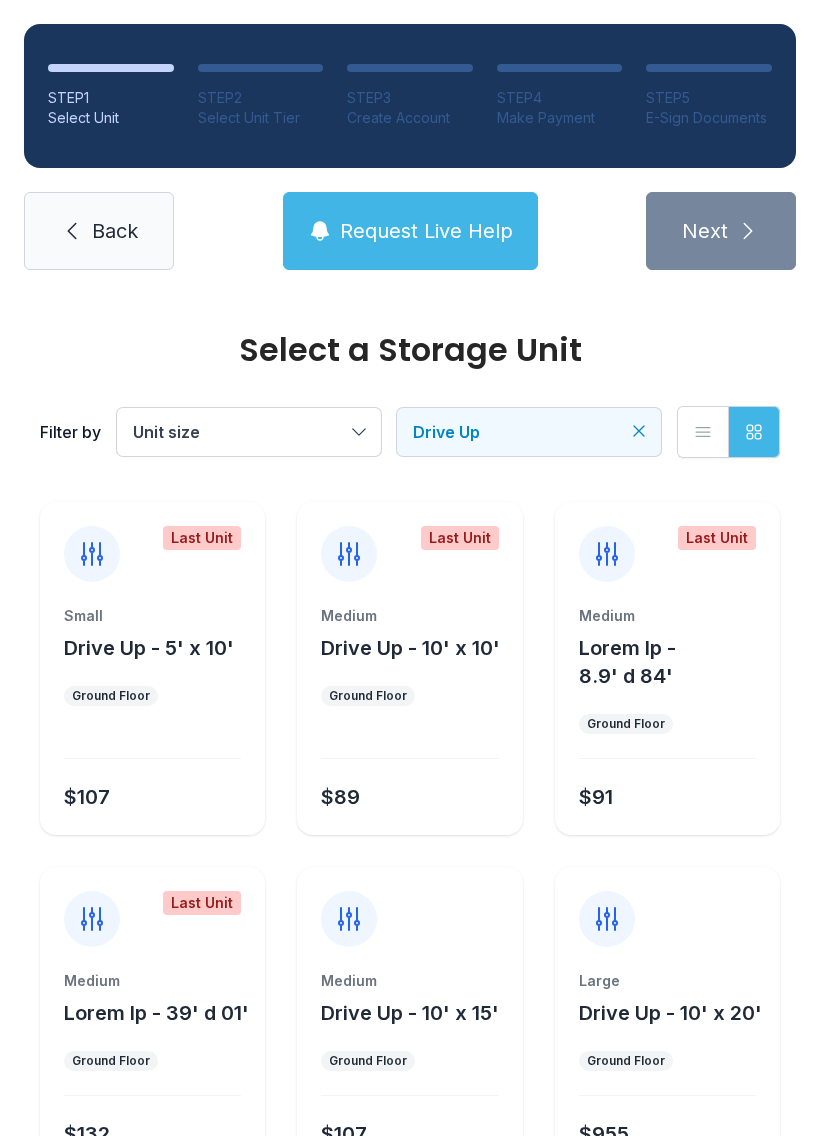 click on "Select a Storage Unit" at bounding box center [410, 350] 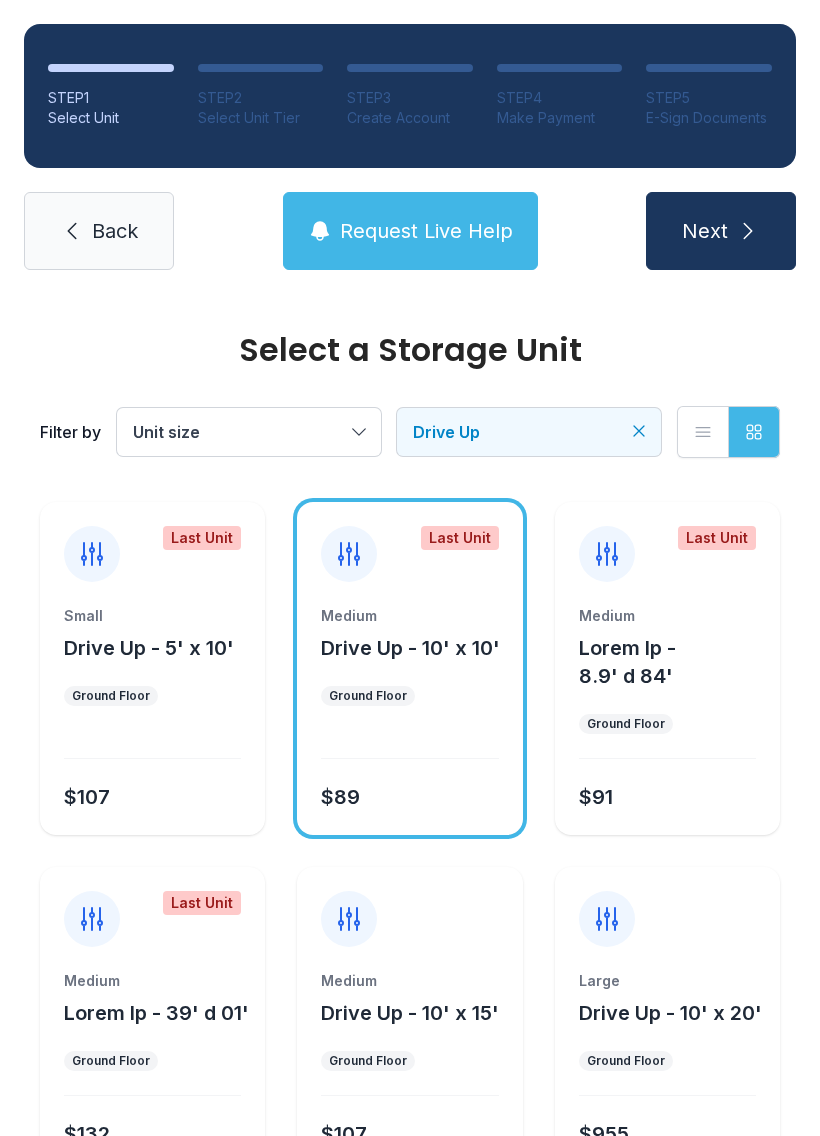 click at bounding box center [748, 231] 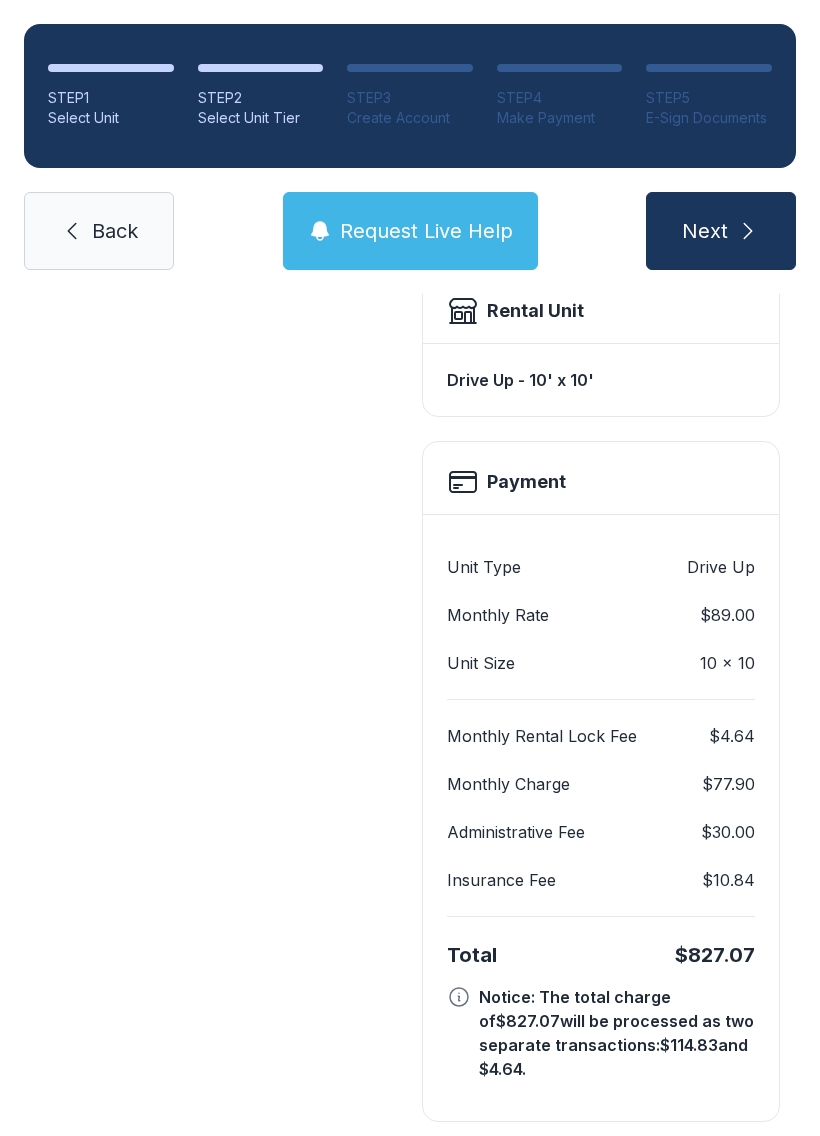 scroll, scrollTop: 569, scrollLeft: 0, axis: vertical 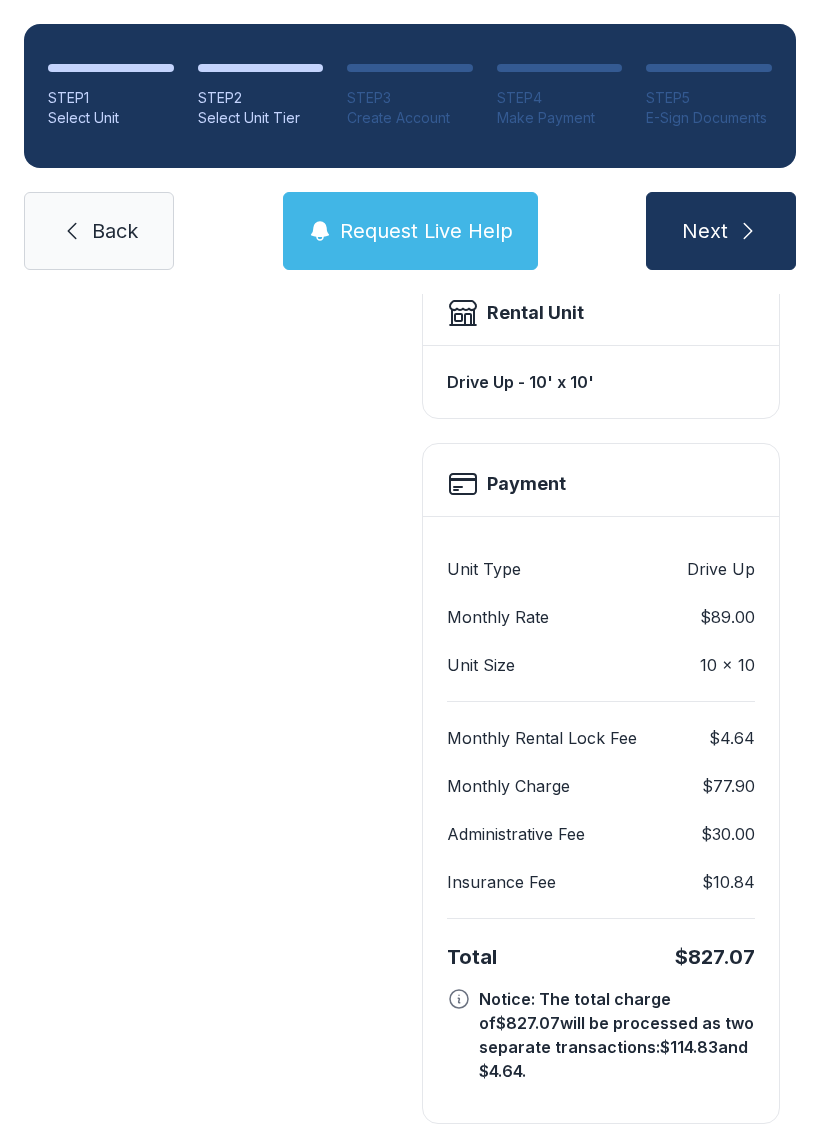 click on "Back" at bounding box center [99, 231] 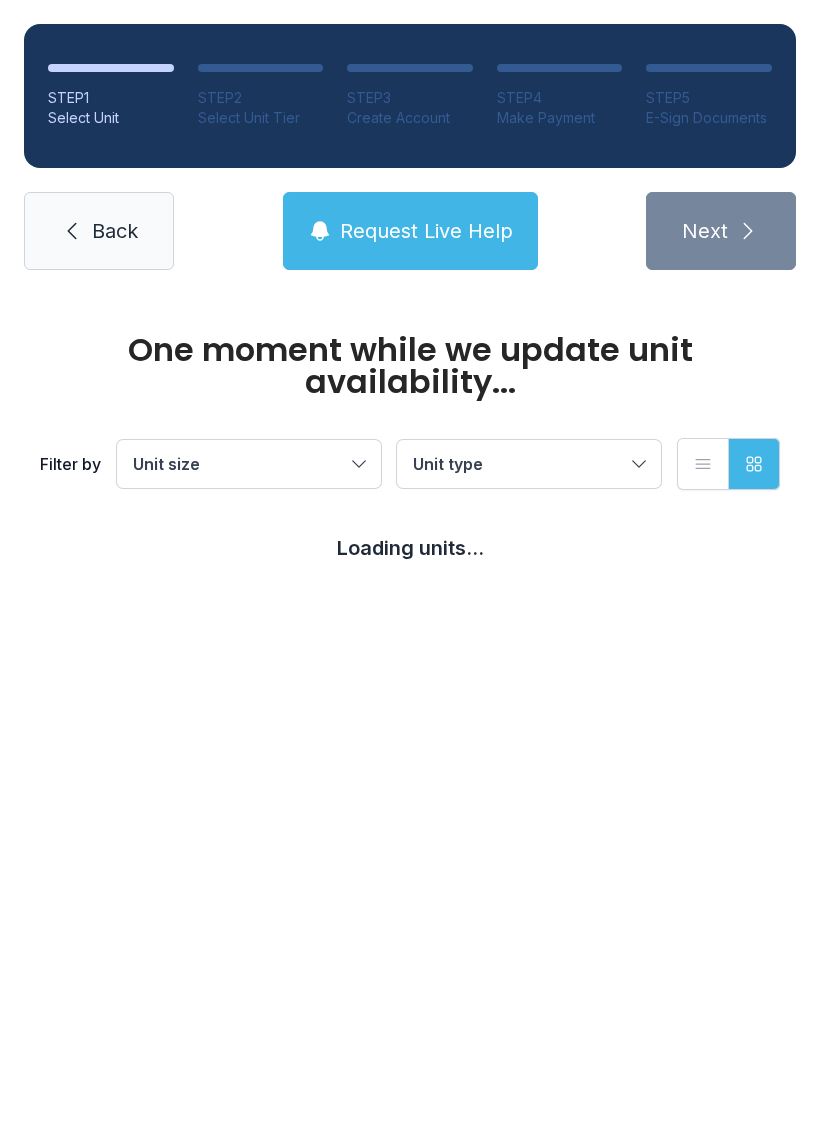 scroll, scrollTop: 0, scrollLeft: 0, axis: both 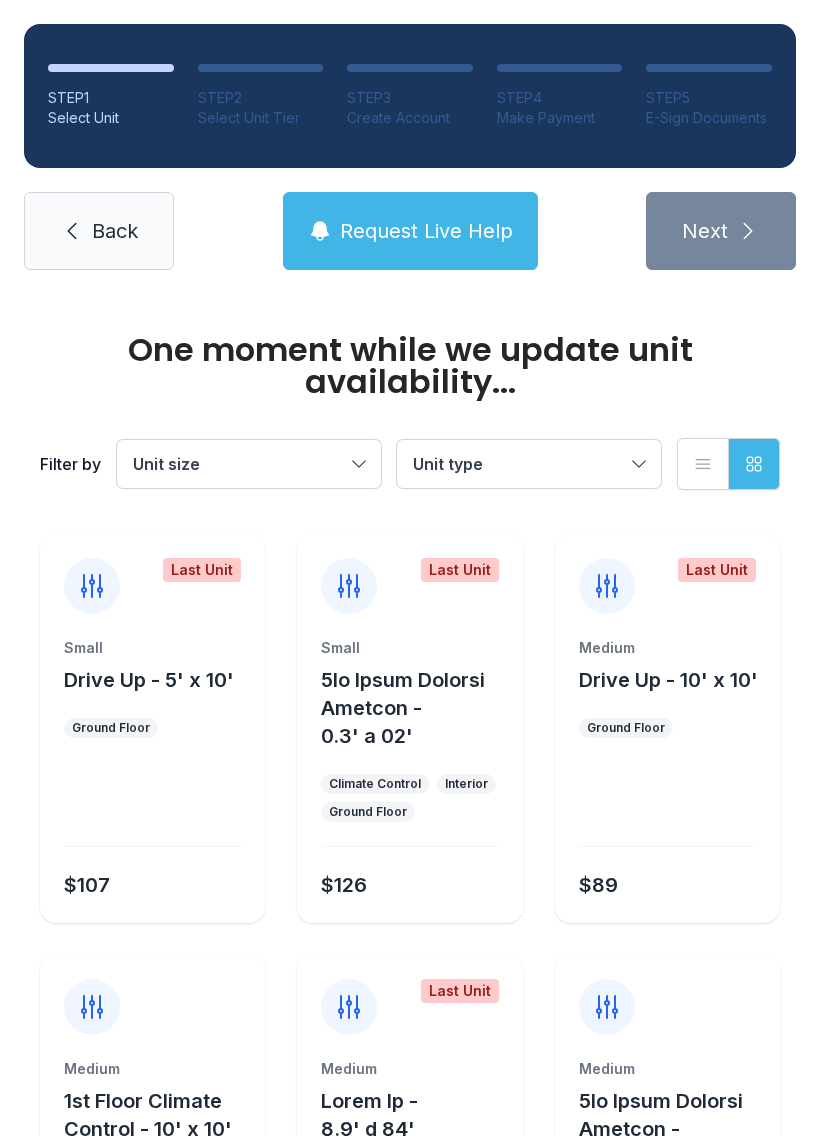 click on "Back" at bounding box center (99, 231) 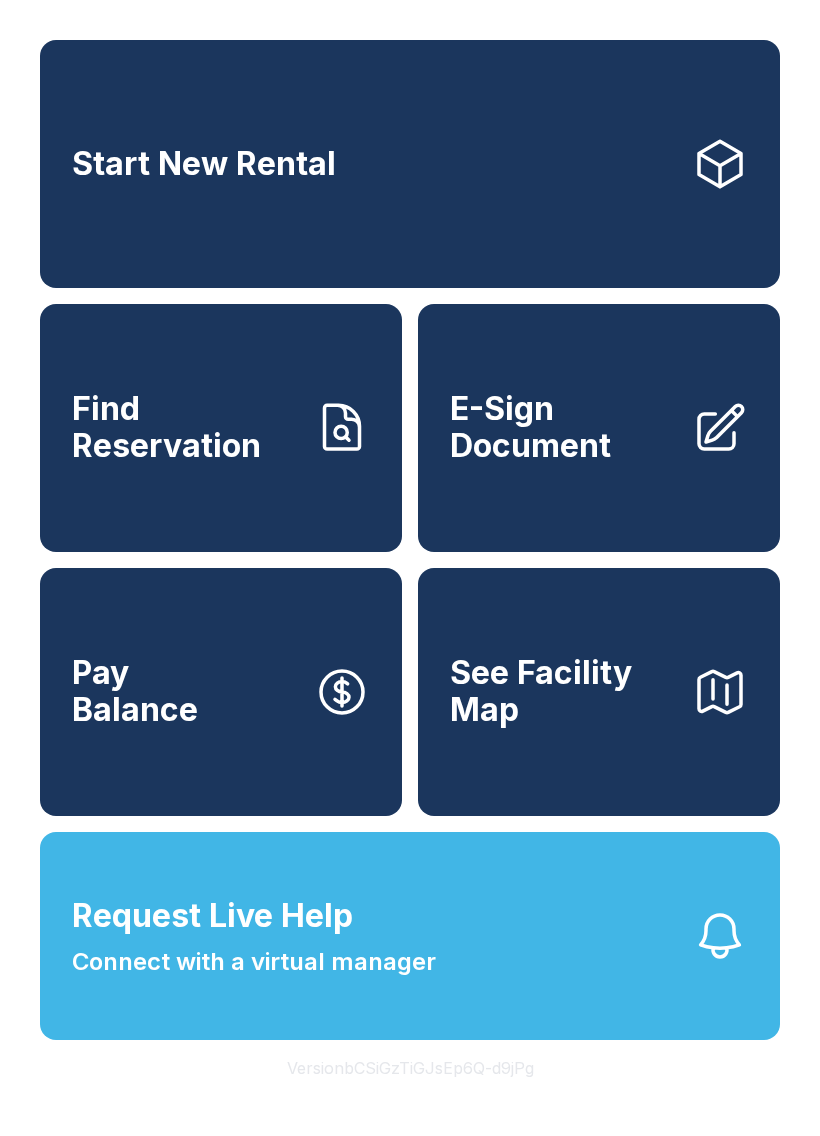 click on "E-Sign Document" at bounding box center (563, 427) 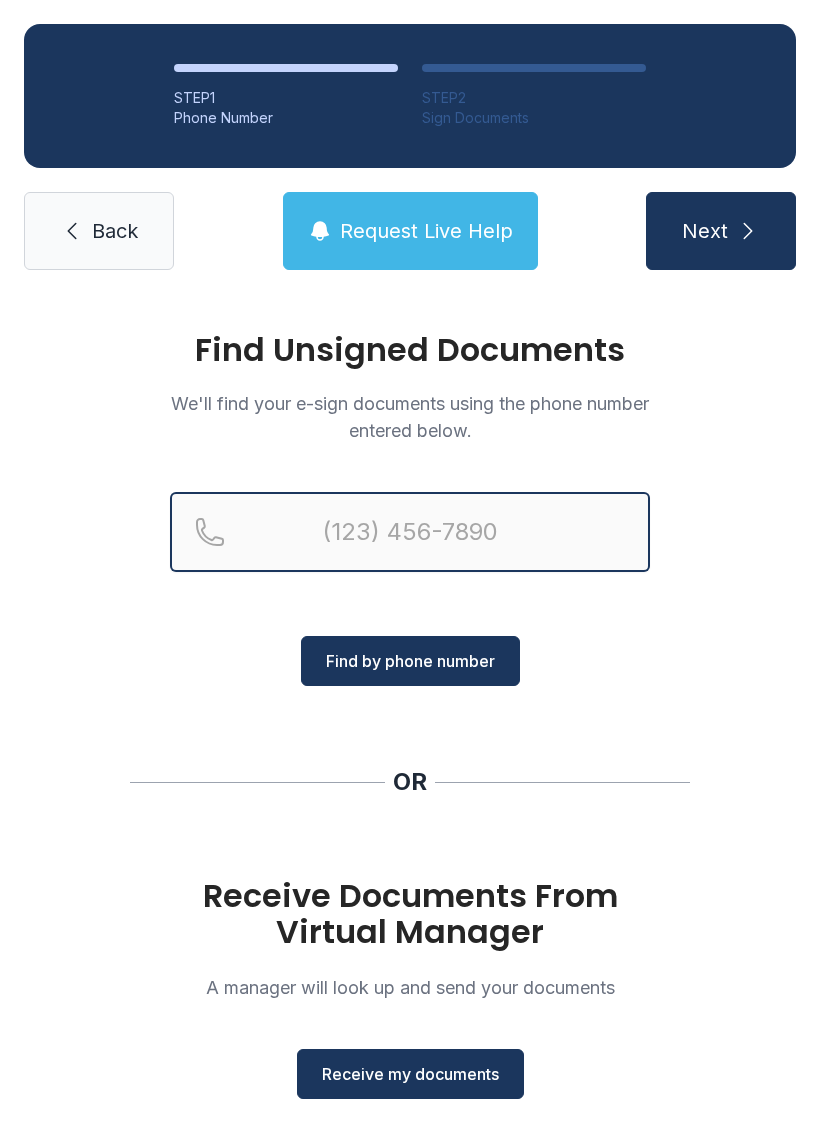 click at bounding box center [410, 532] 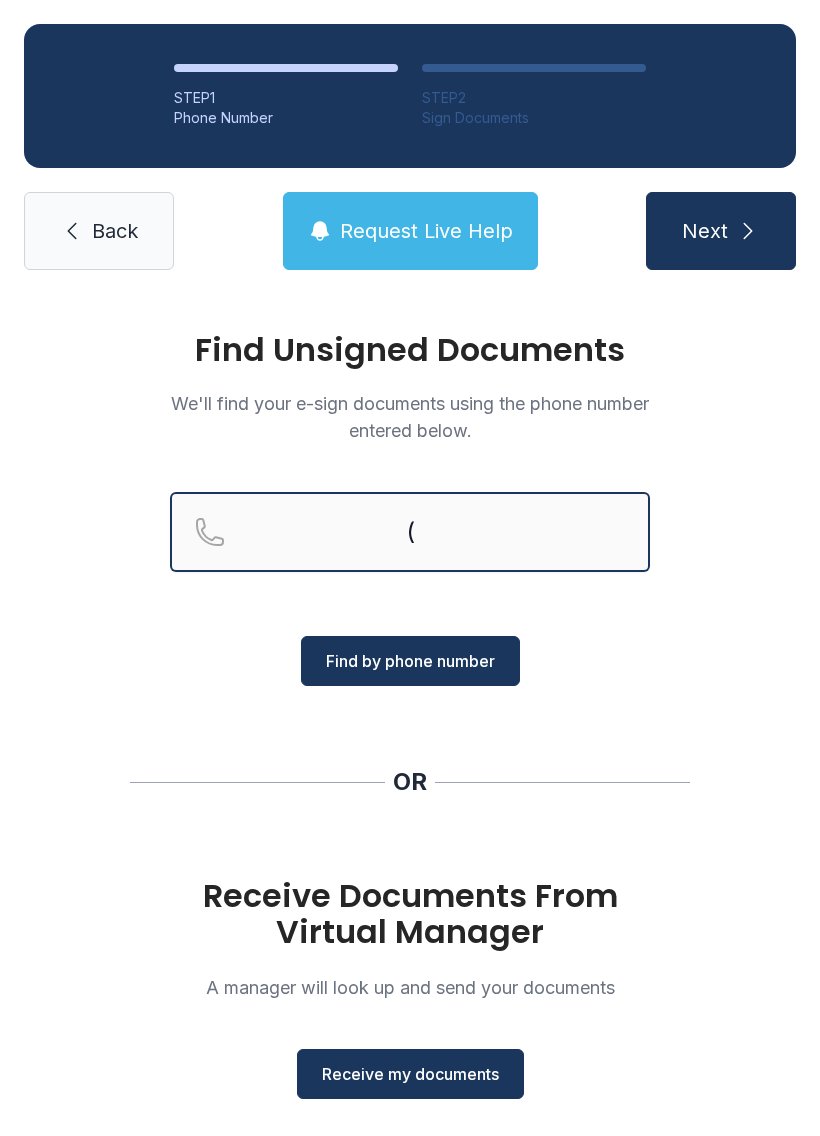 type on "(6" 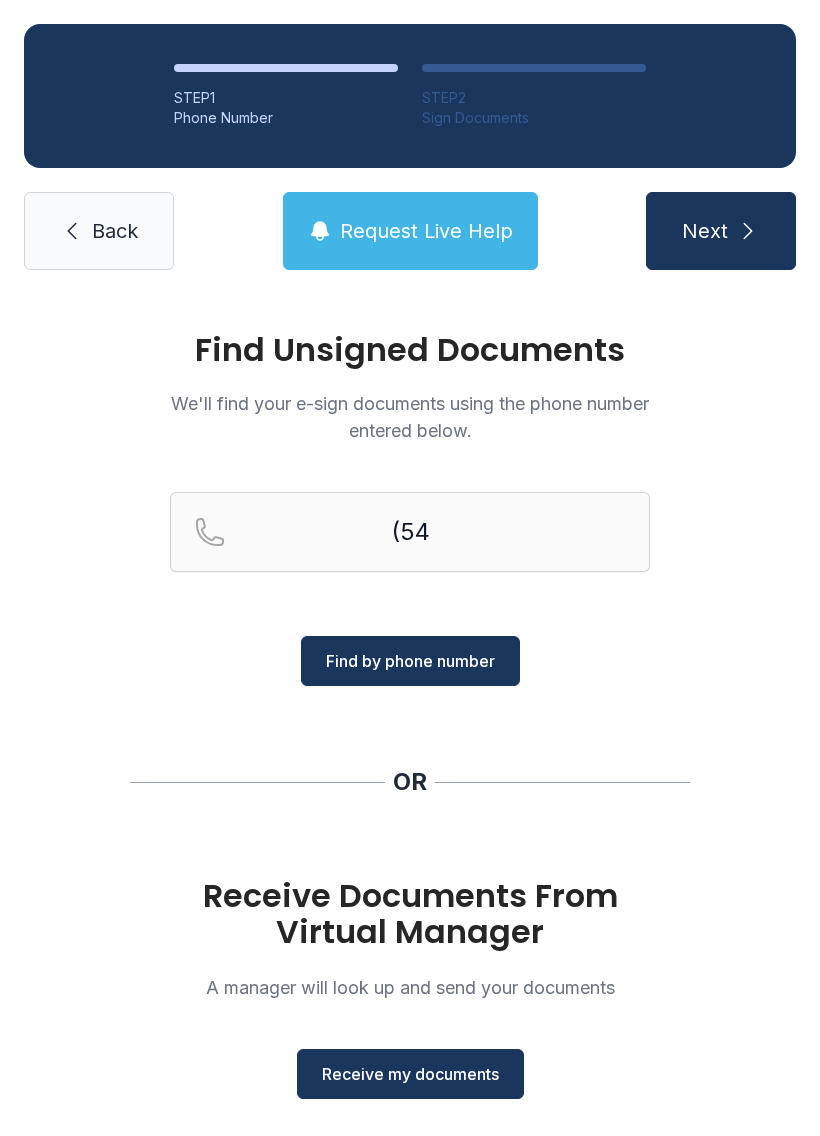 click on "Back" at bounding box center (115, 231) 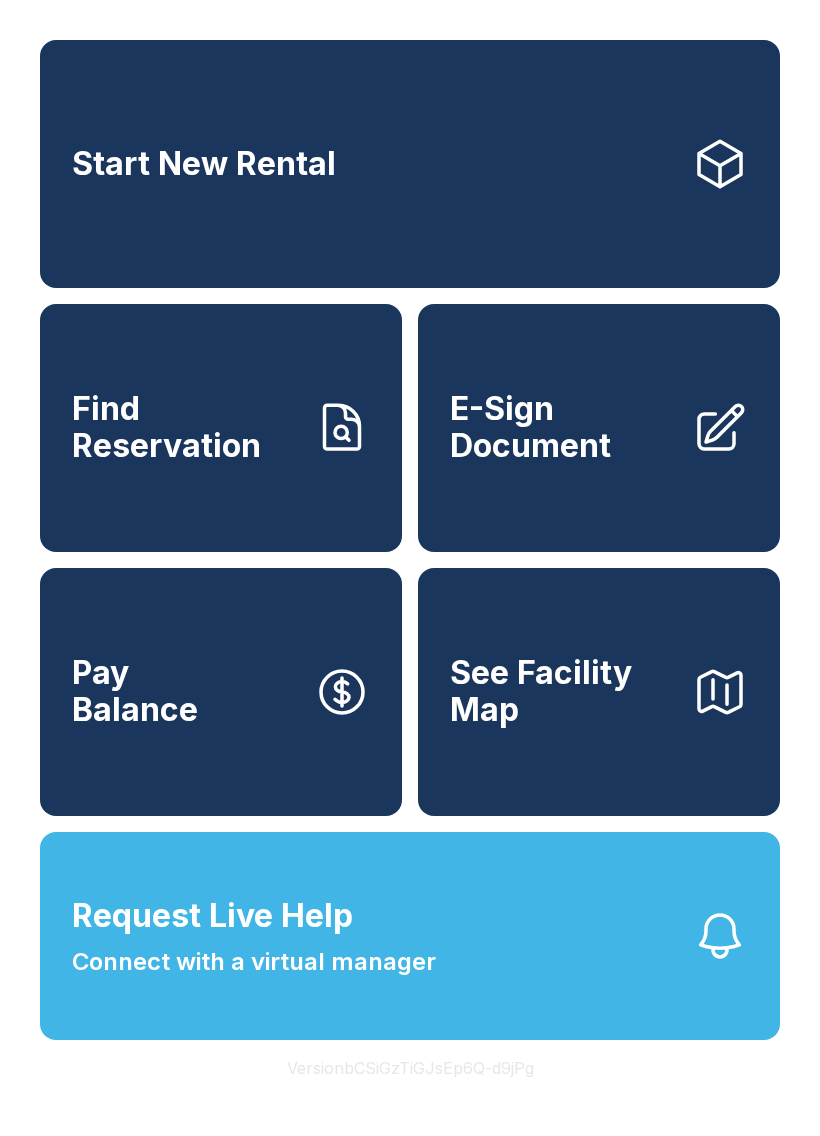 click on "Find Reservation" at bounding box center [185, 427] 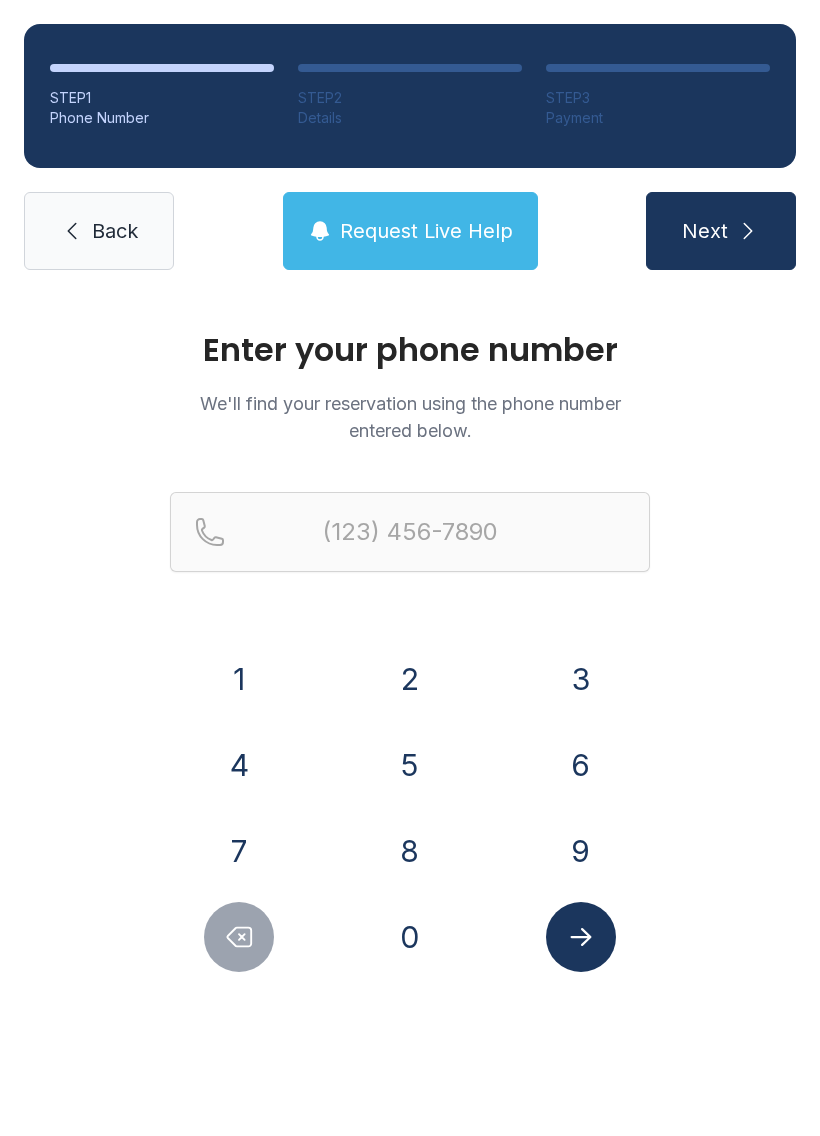 click on "9" at bounding box center (239, 679) 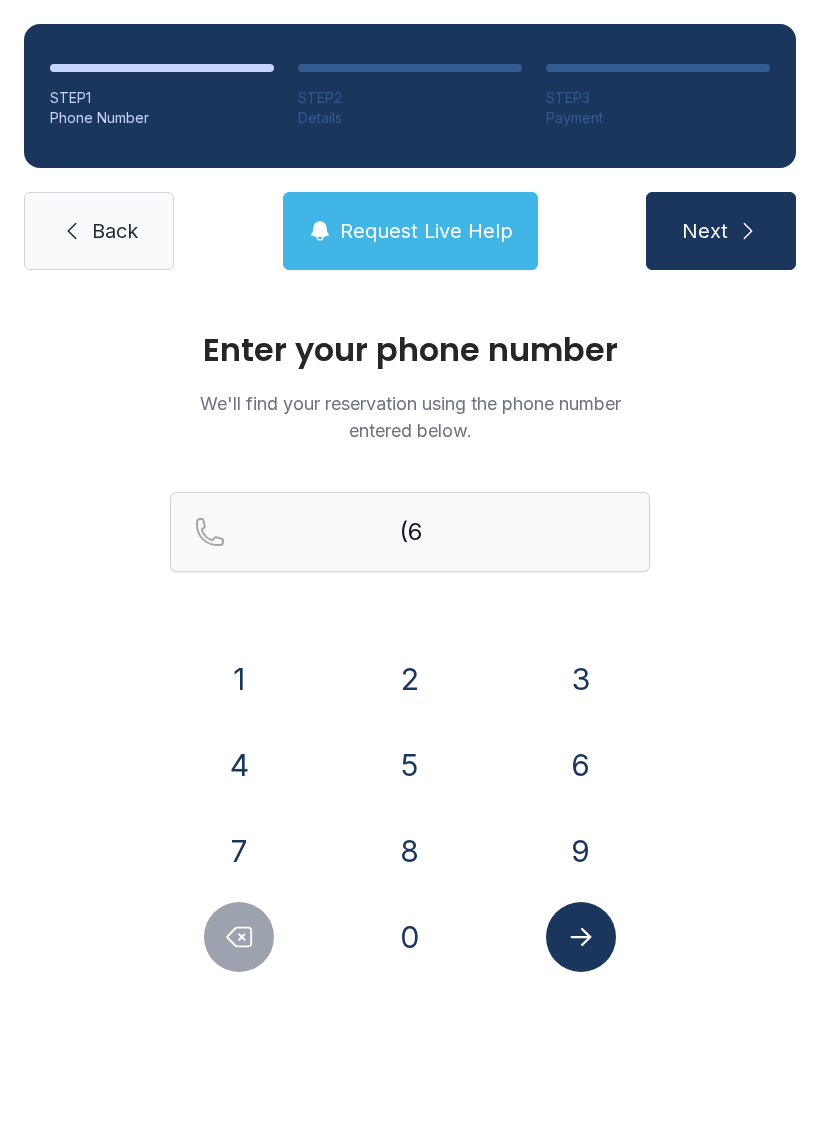 click on "0" at bounding box center (239, 679) 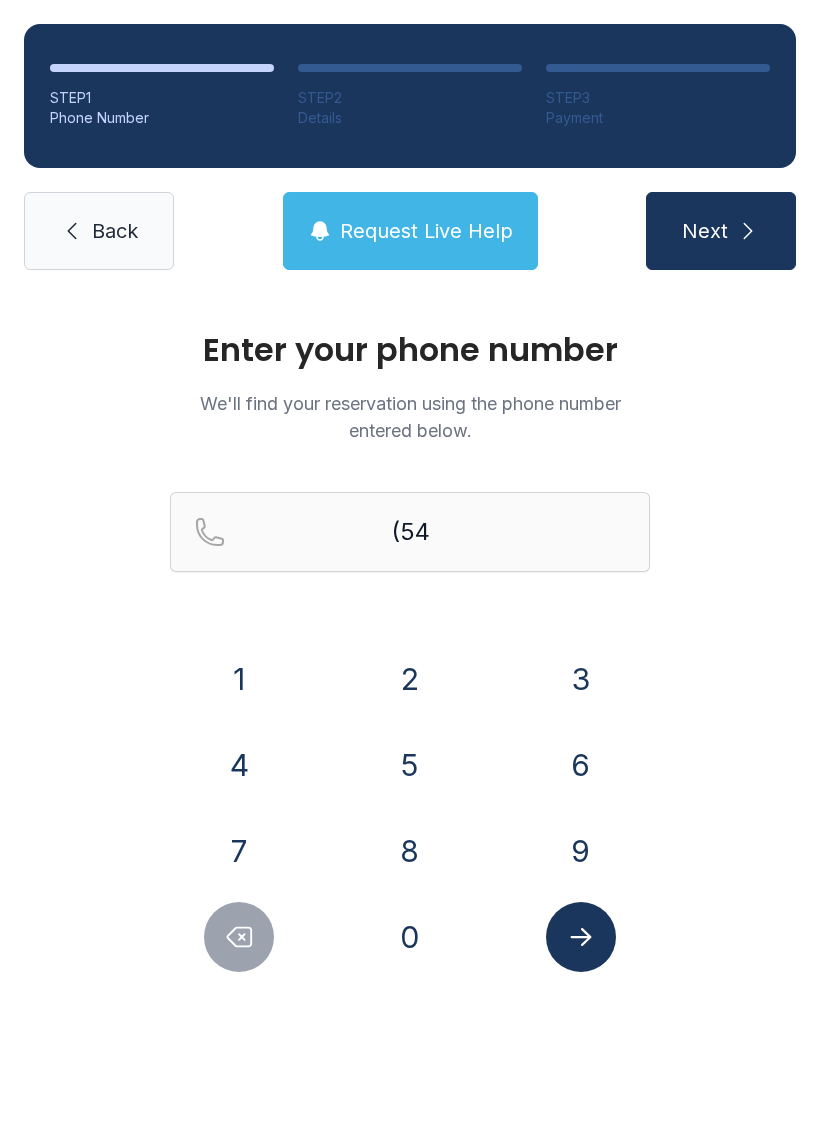click on "4" at bounding box center [239, 679] 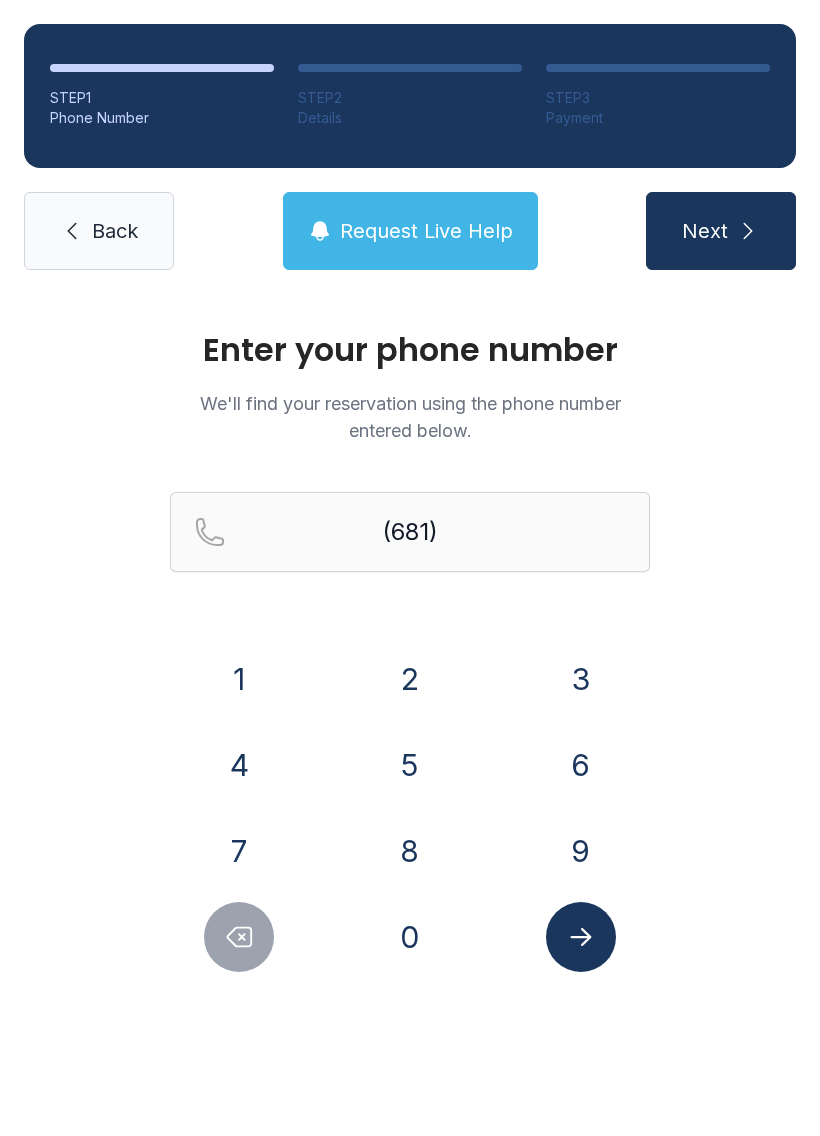 click on "8" at bounding box center [239, 679] 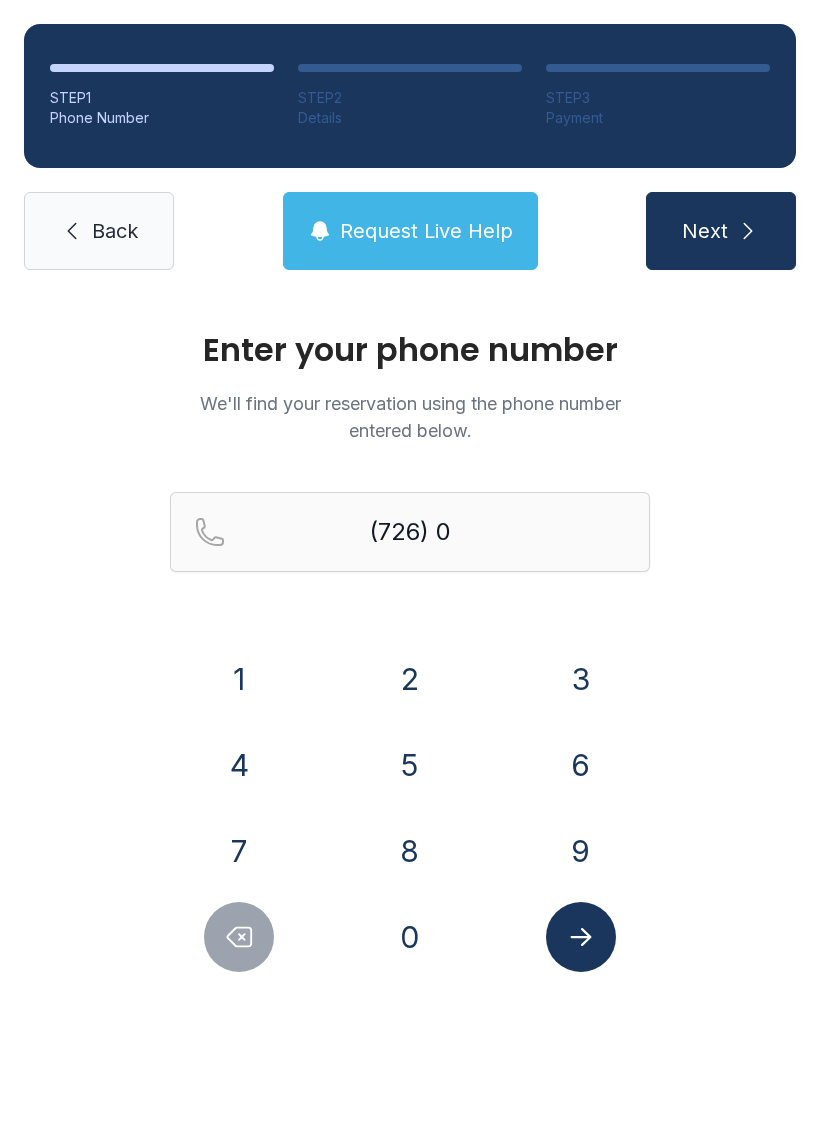 click on "8" at bounding box center [239, 679] 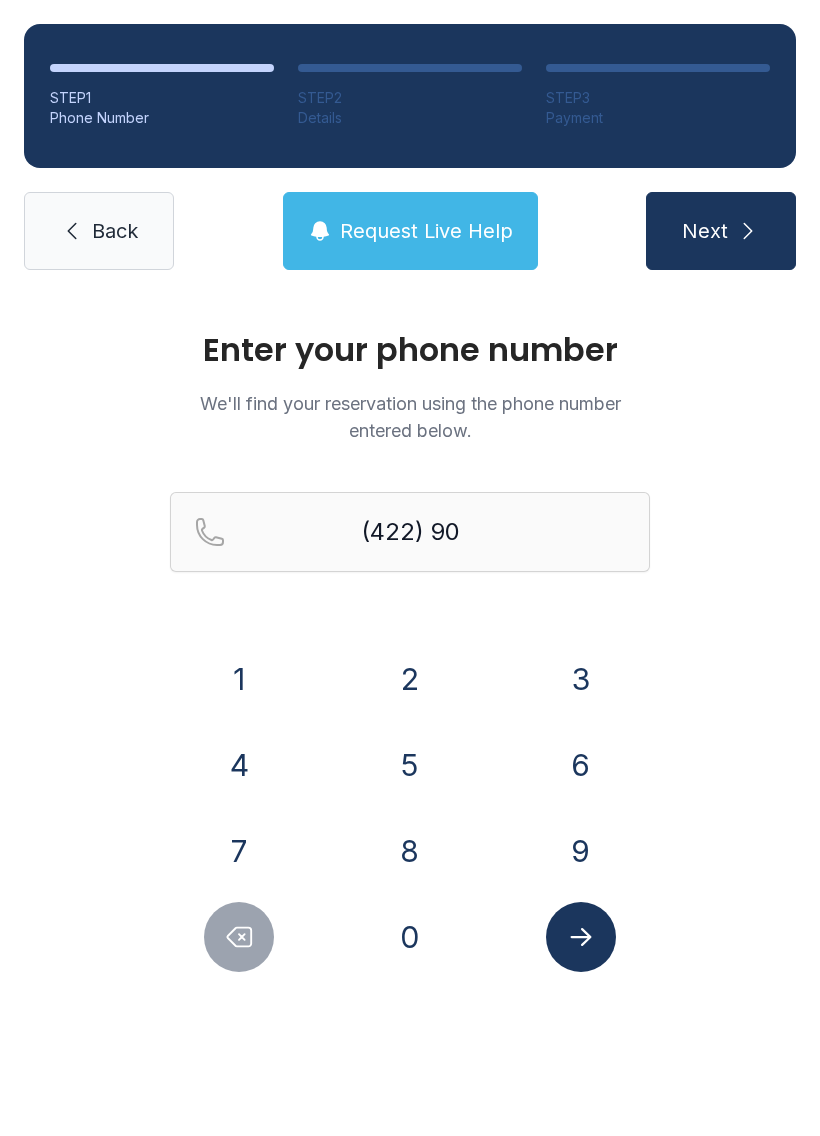 click on "7" at bounding box center (239, 679) 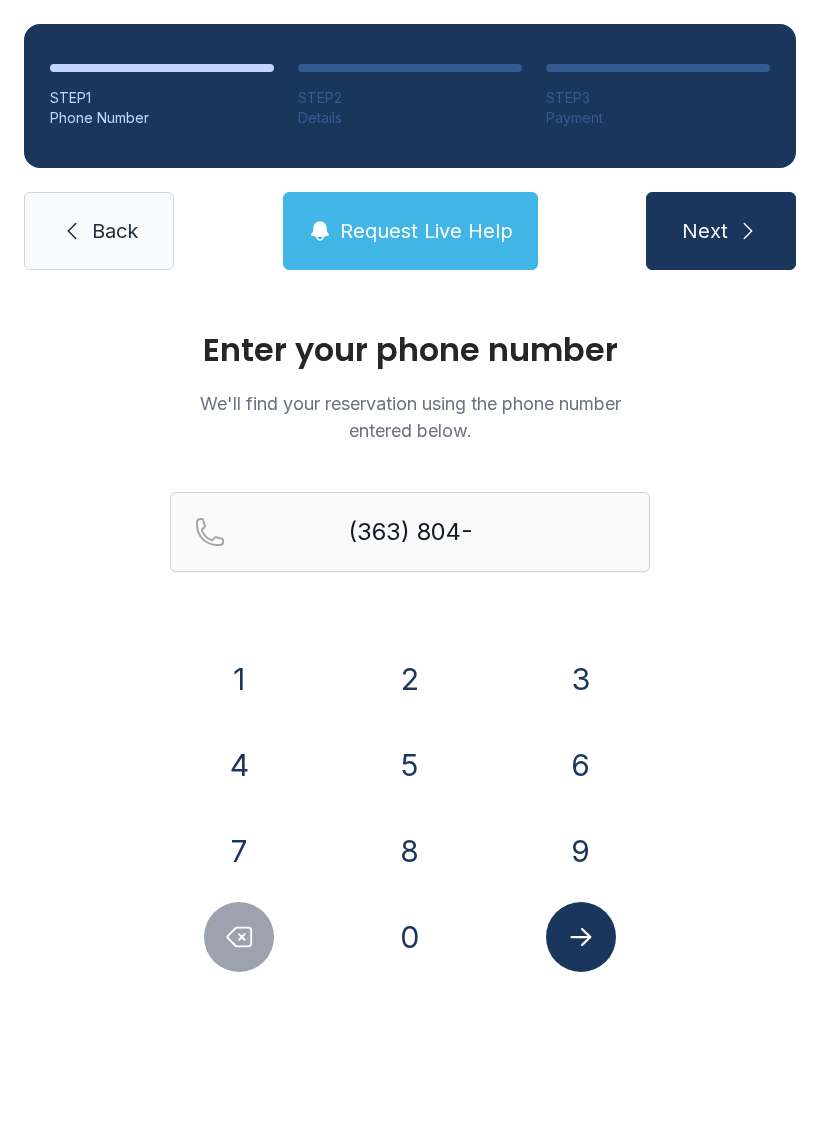 click on "5" at bounding box center (239, 679) 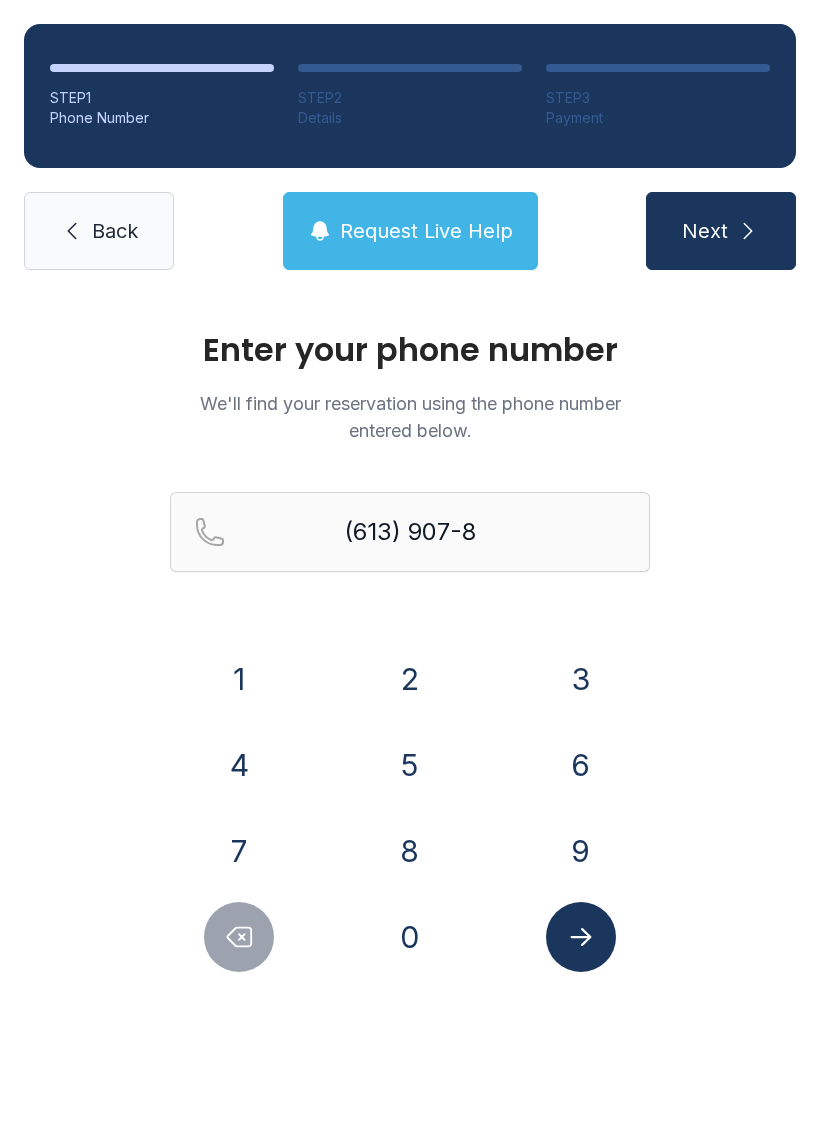 click on "9" at bounding box center [239, 679] 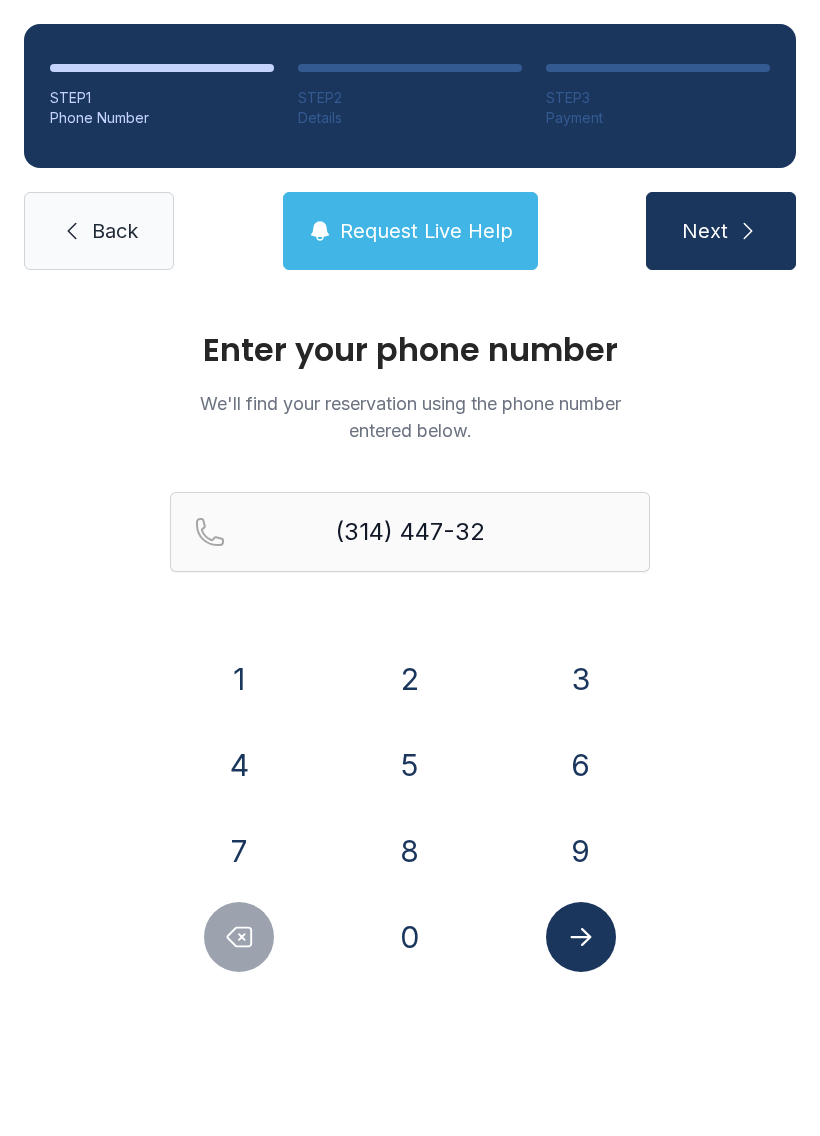 click on "3" at bounding box center [239, 679] 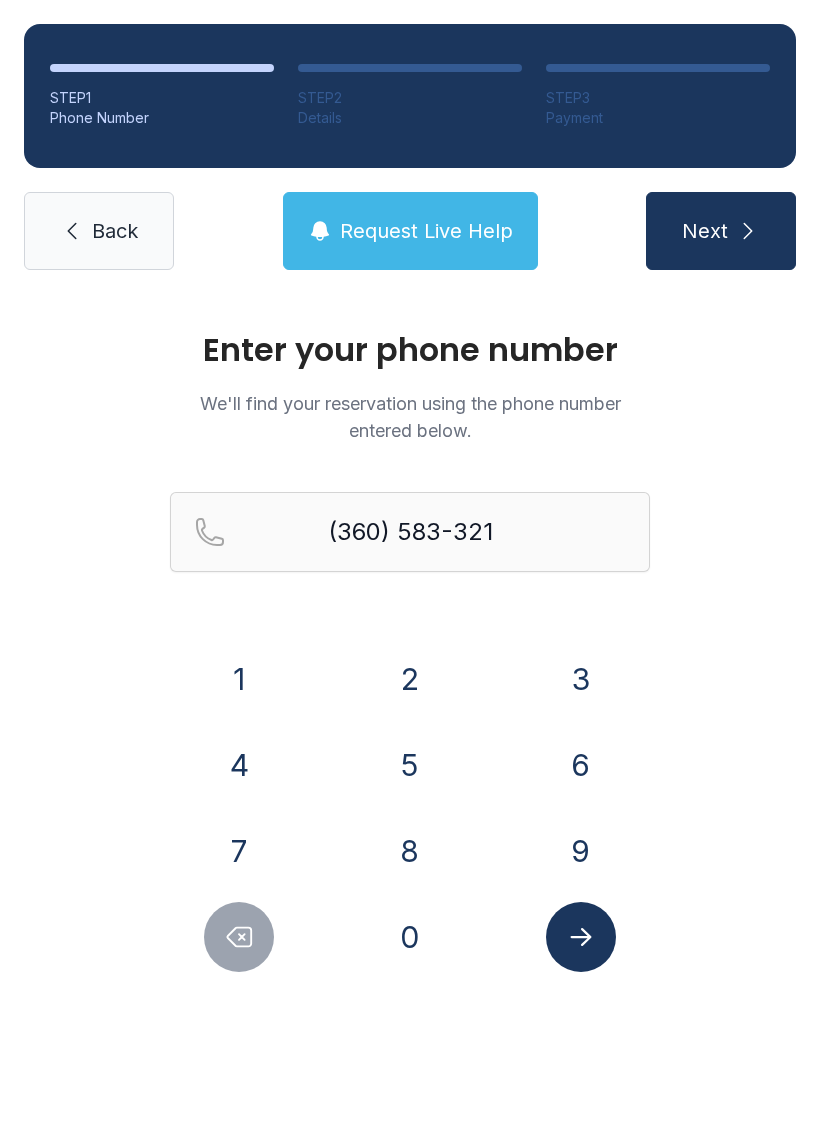 click on "8" at bounding box center [239, 679] 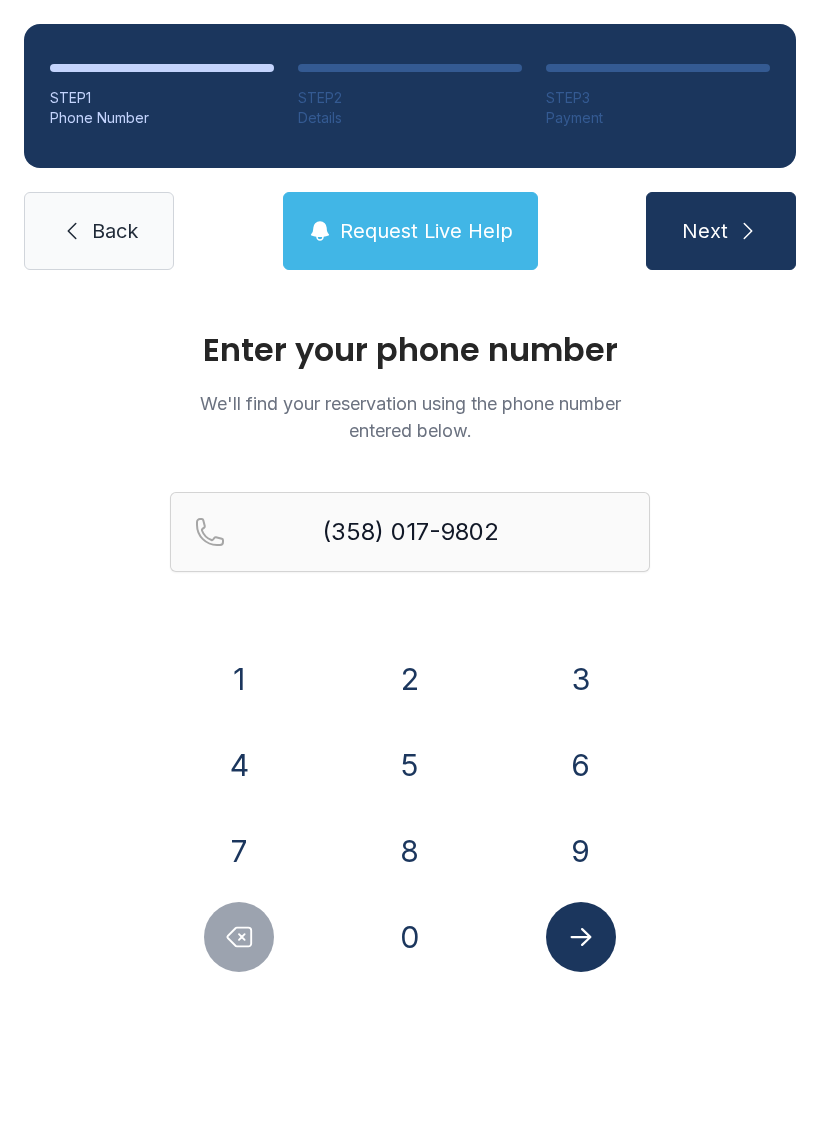 click at bounding box center [581, 937] 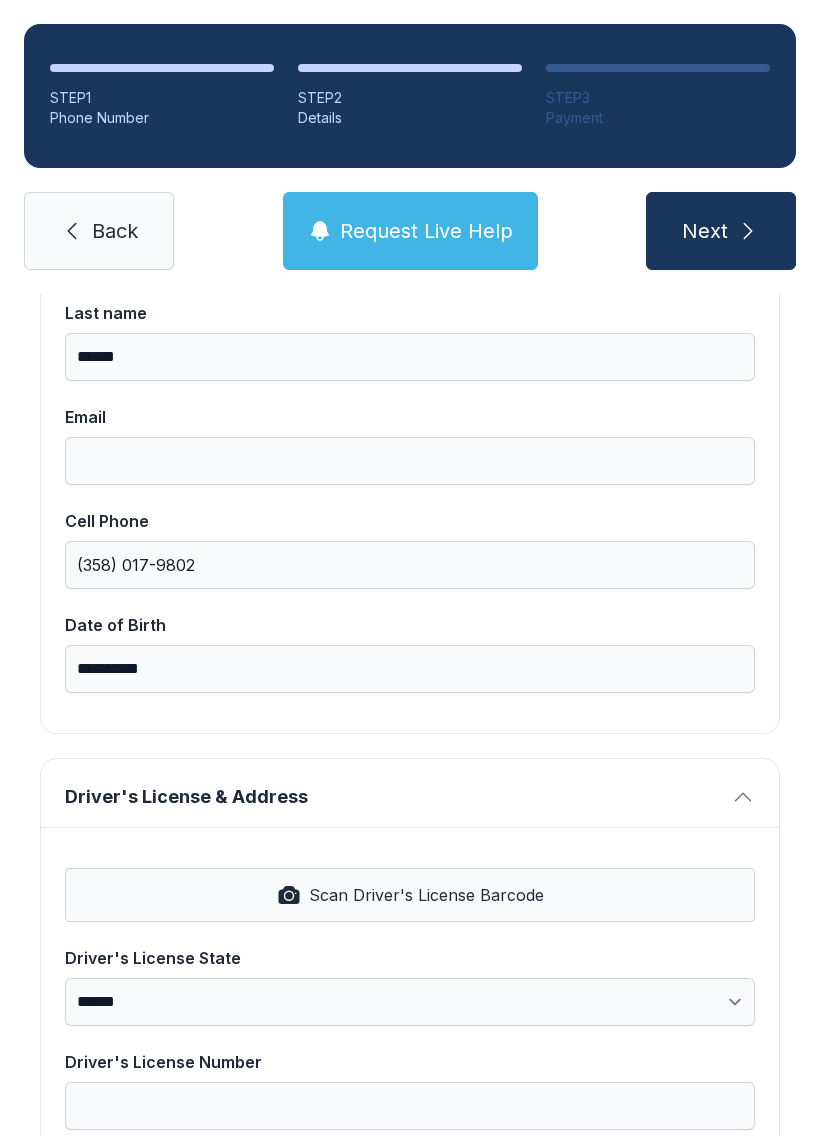 scroll, scrollTop: 281, scrollLeft: 0, axis: vertical 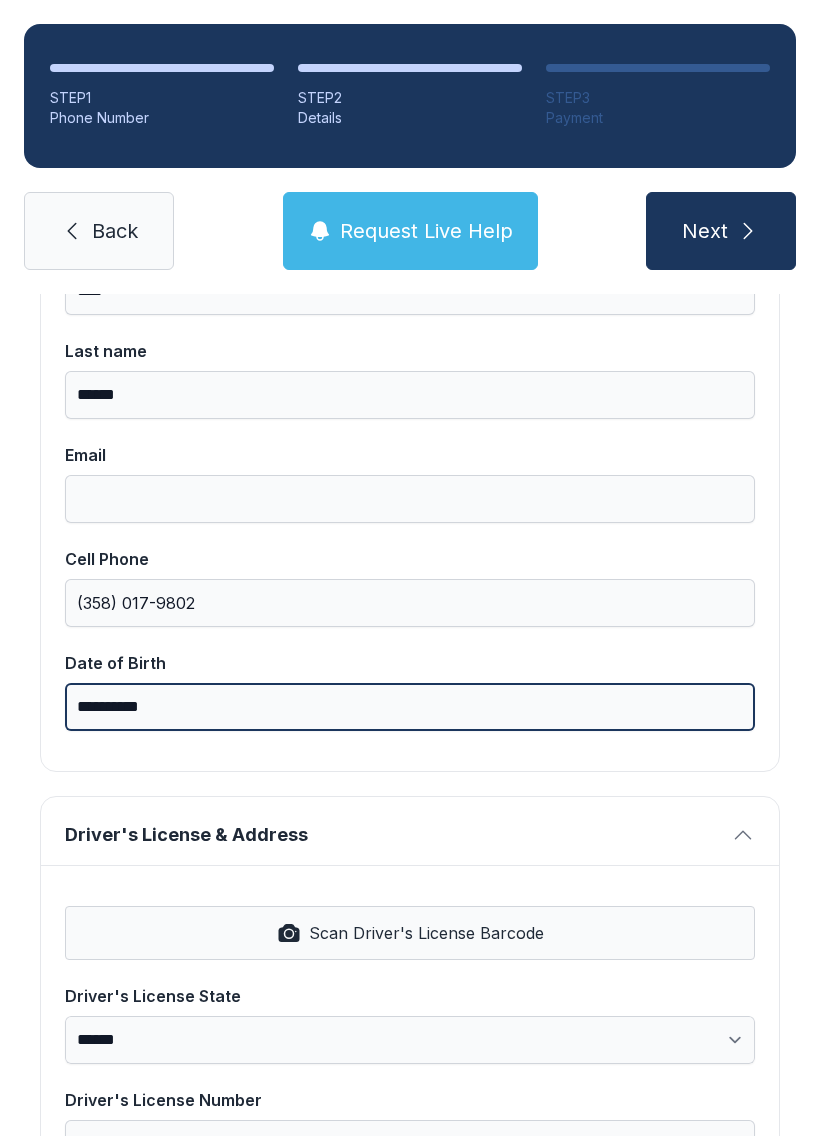 click on "**********" at bounding box center (410, 707) 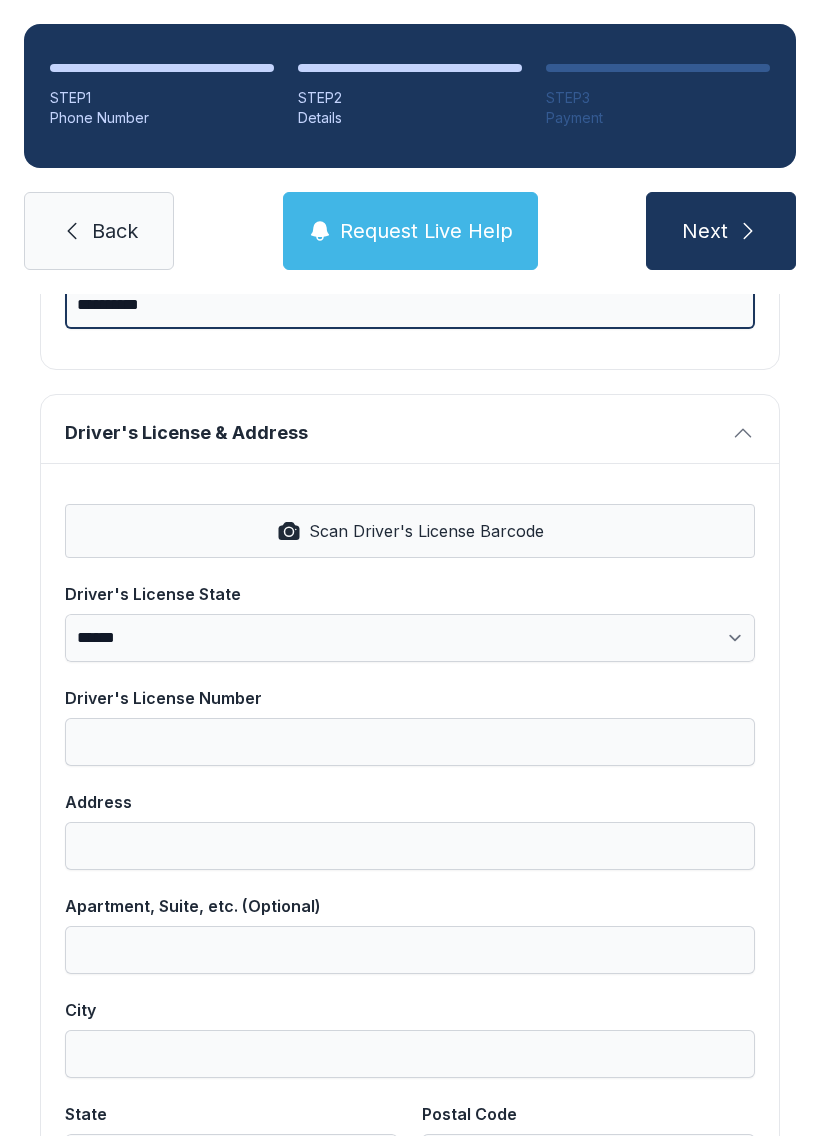 scroll, scrollTop: 691, scrollLeft: 0, axis: vertical 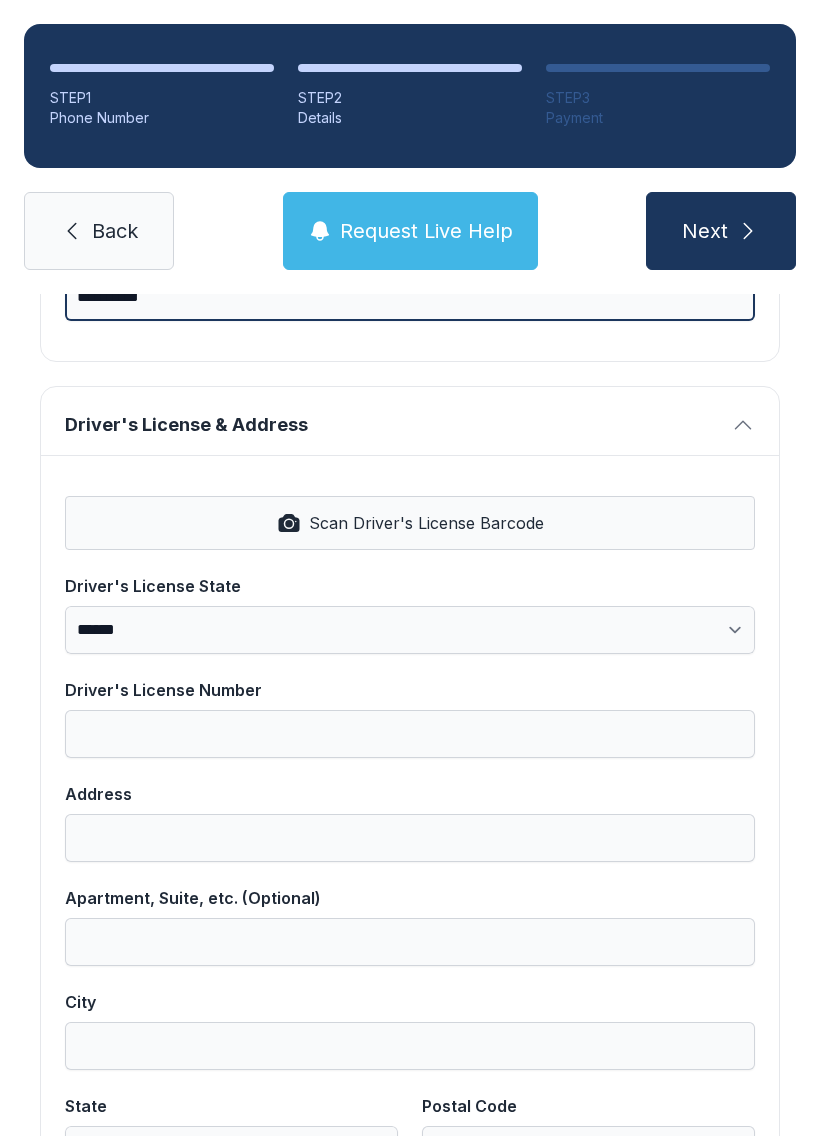 type on "**********" 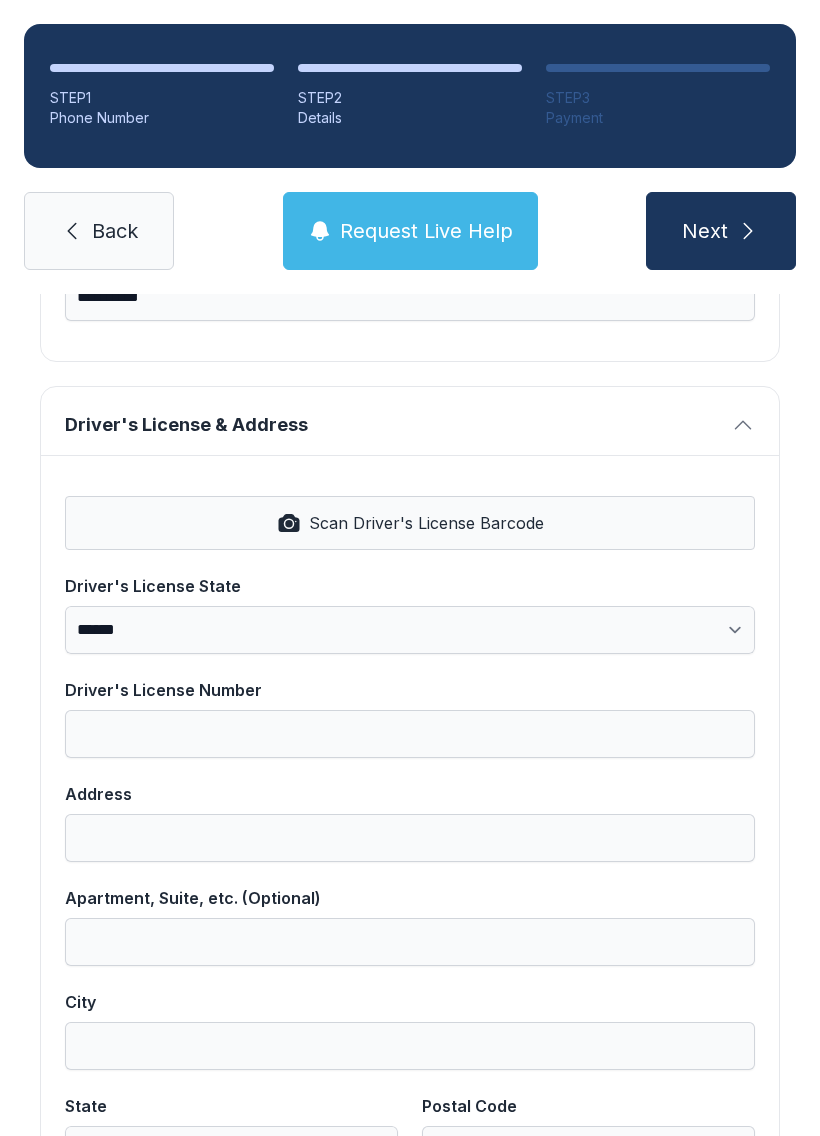 click on "Scan Driver's License Barcode" at bounding box center [426, 523] 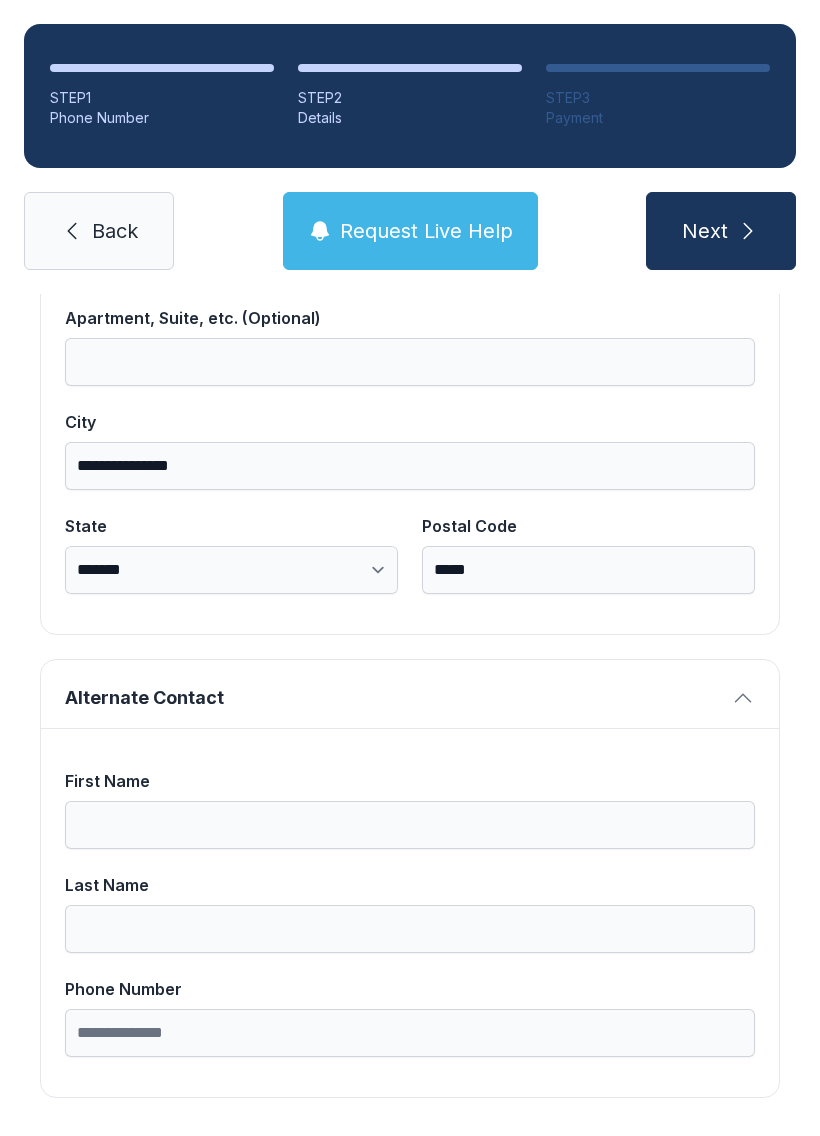 scroll, scrollTop: 1269, scrollLeft: 0, axis: vertical 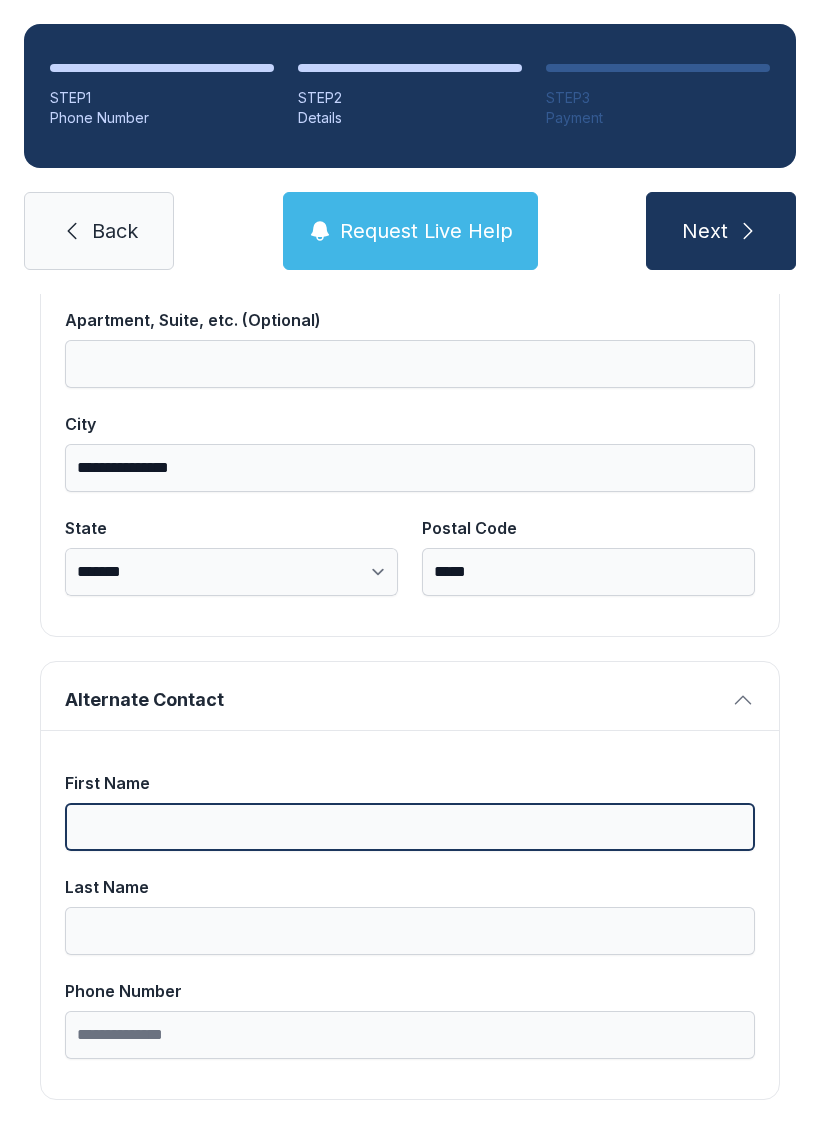 click on "First Name" at bounding box center [410, 827] 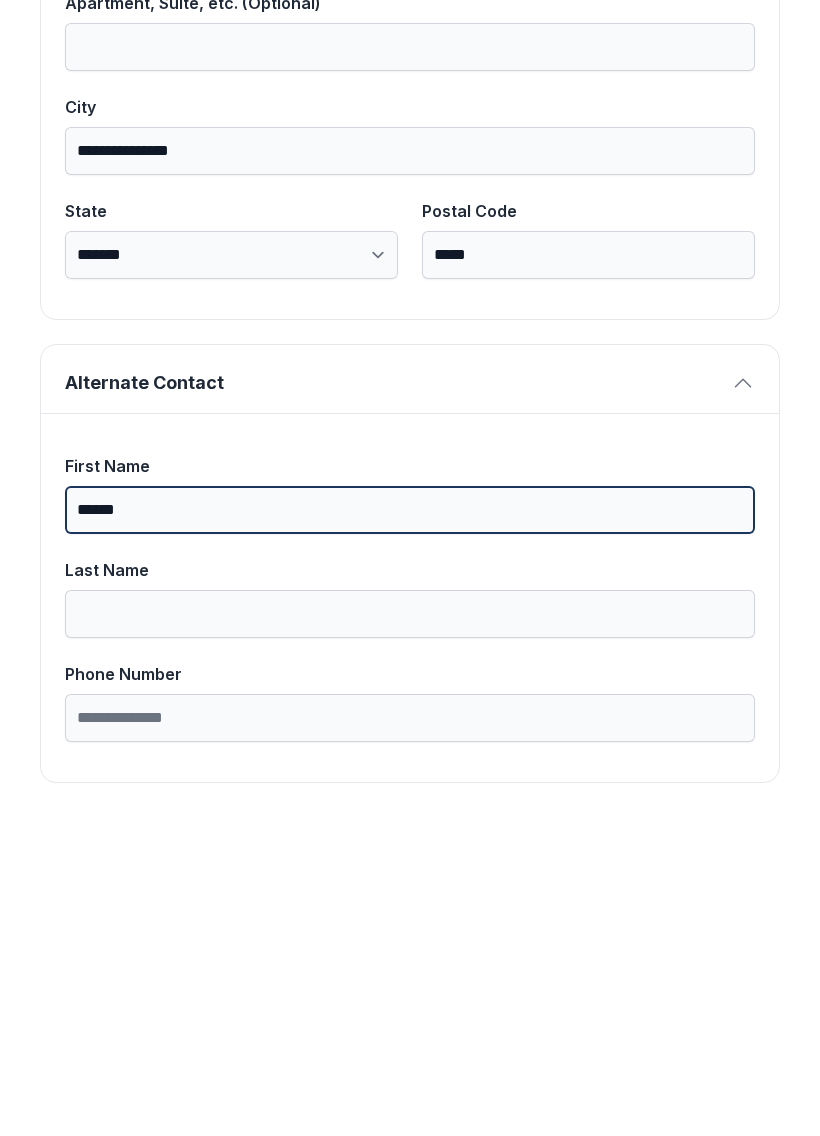 type on "******" 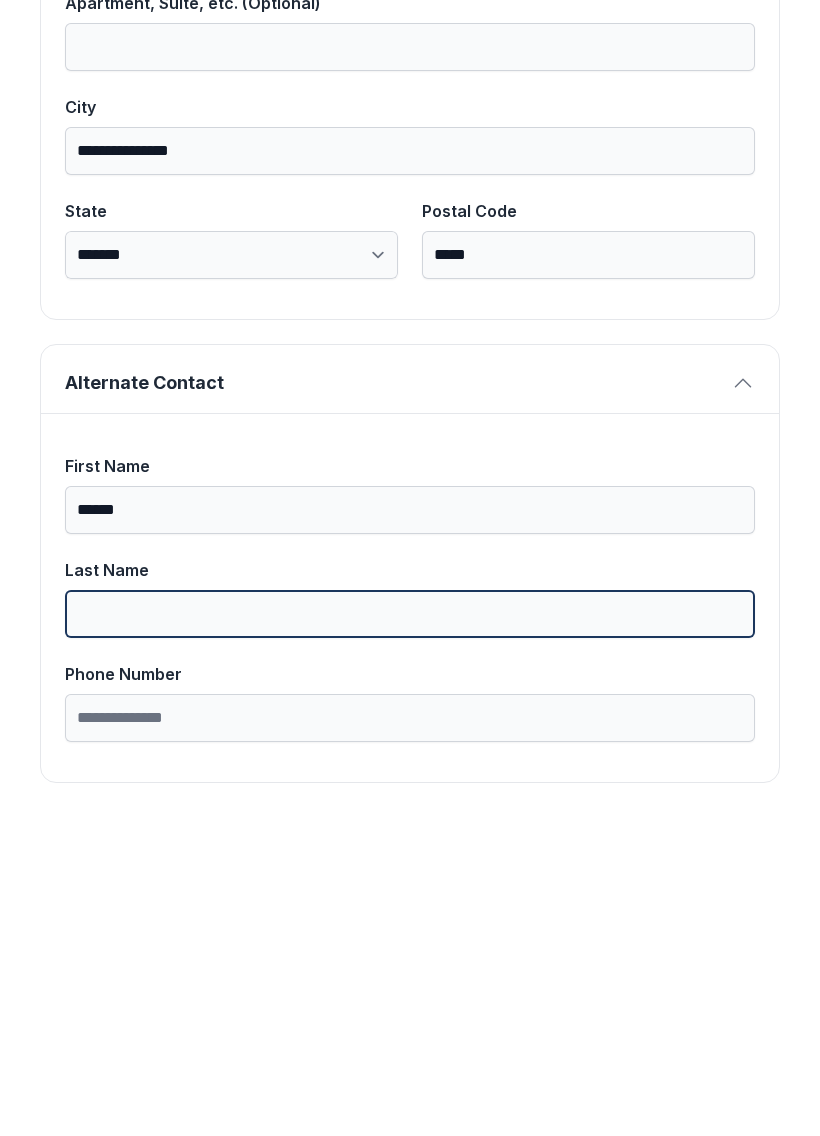click on "Last Name" at bounding box center (410, 931) 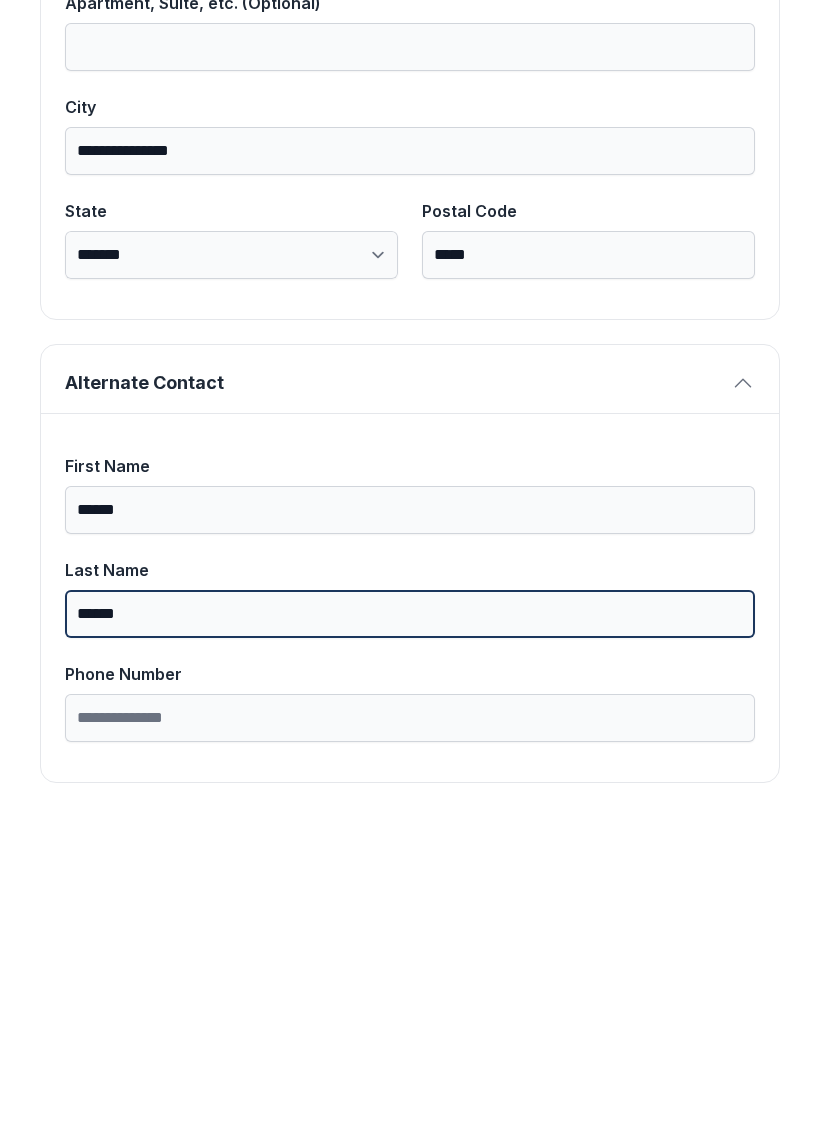 type on "******" 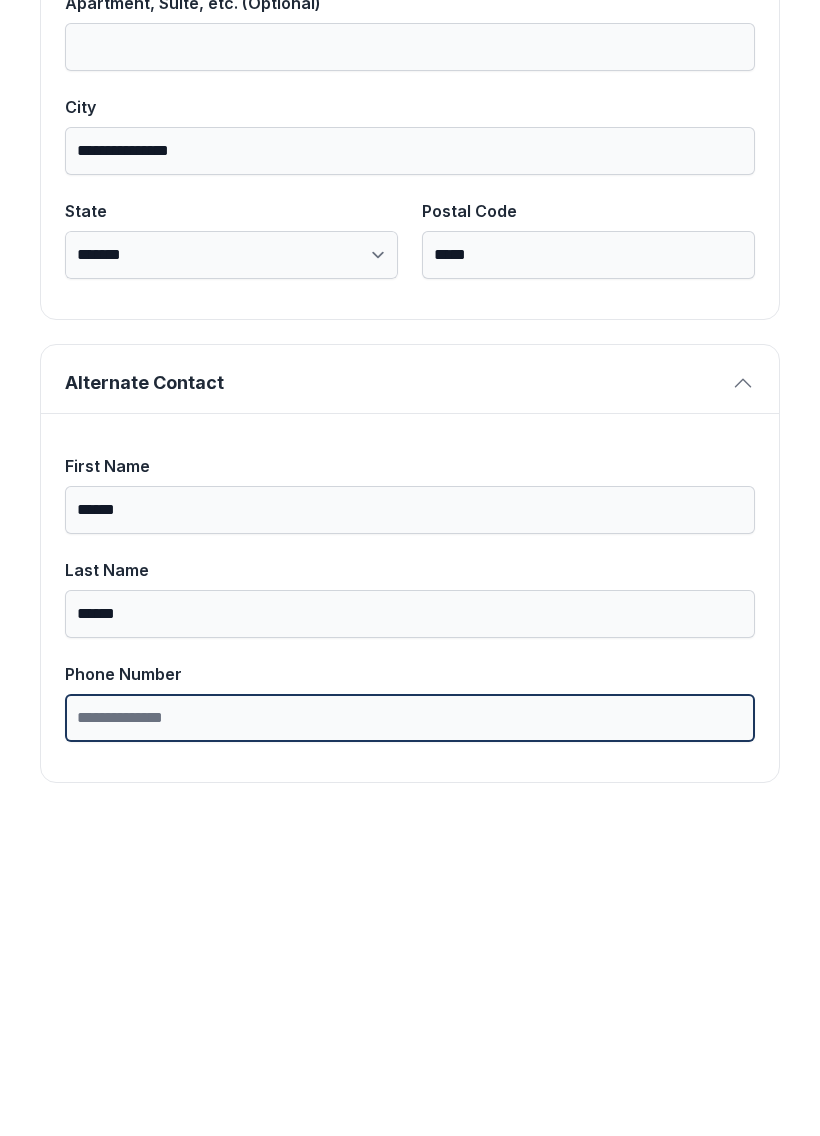 click on "Phone Number" at bounding box center (410, 1035) 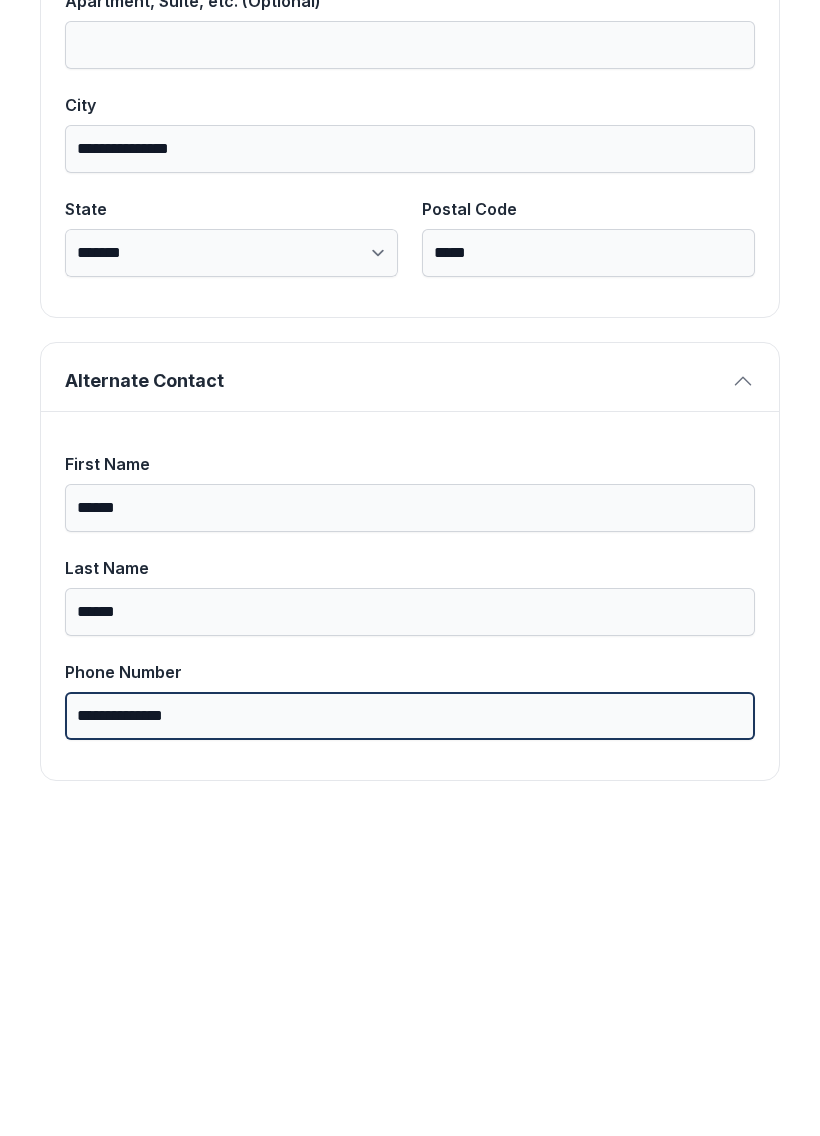 scroll, scrollTop: 1269, scrollLeft: 0, axis: vertical 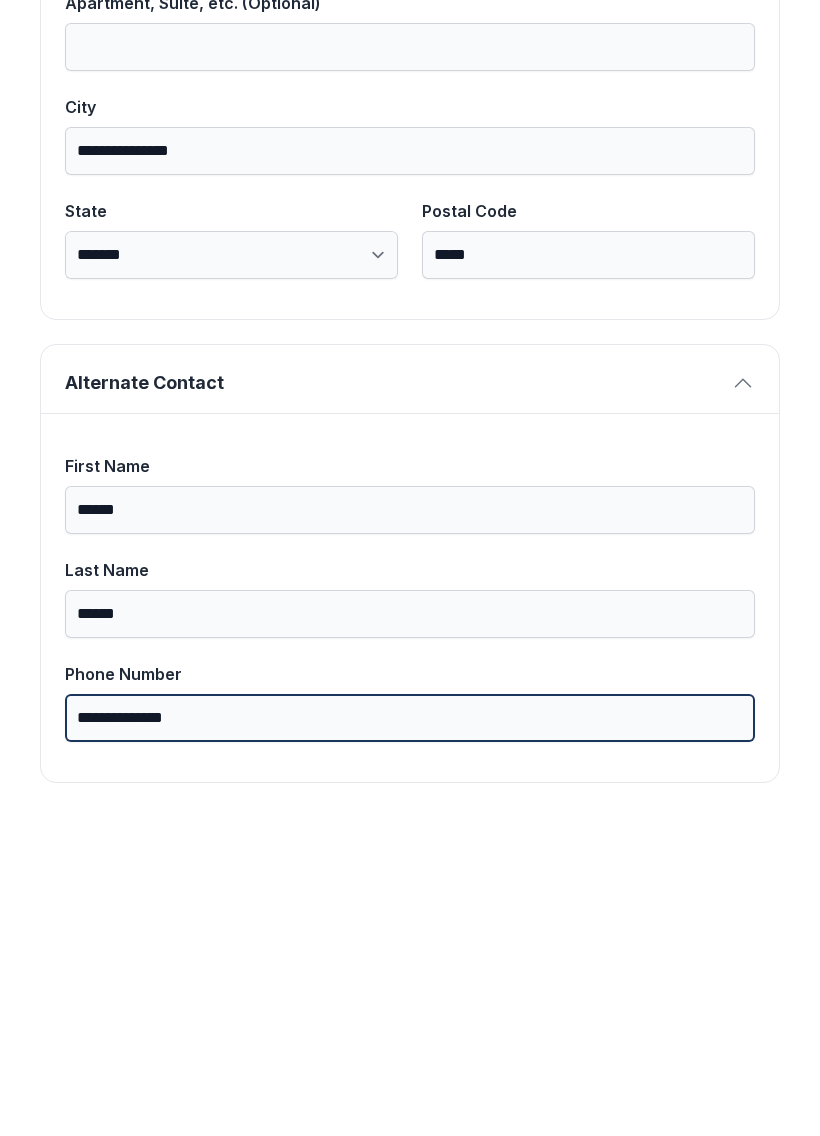 type on "**********" 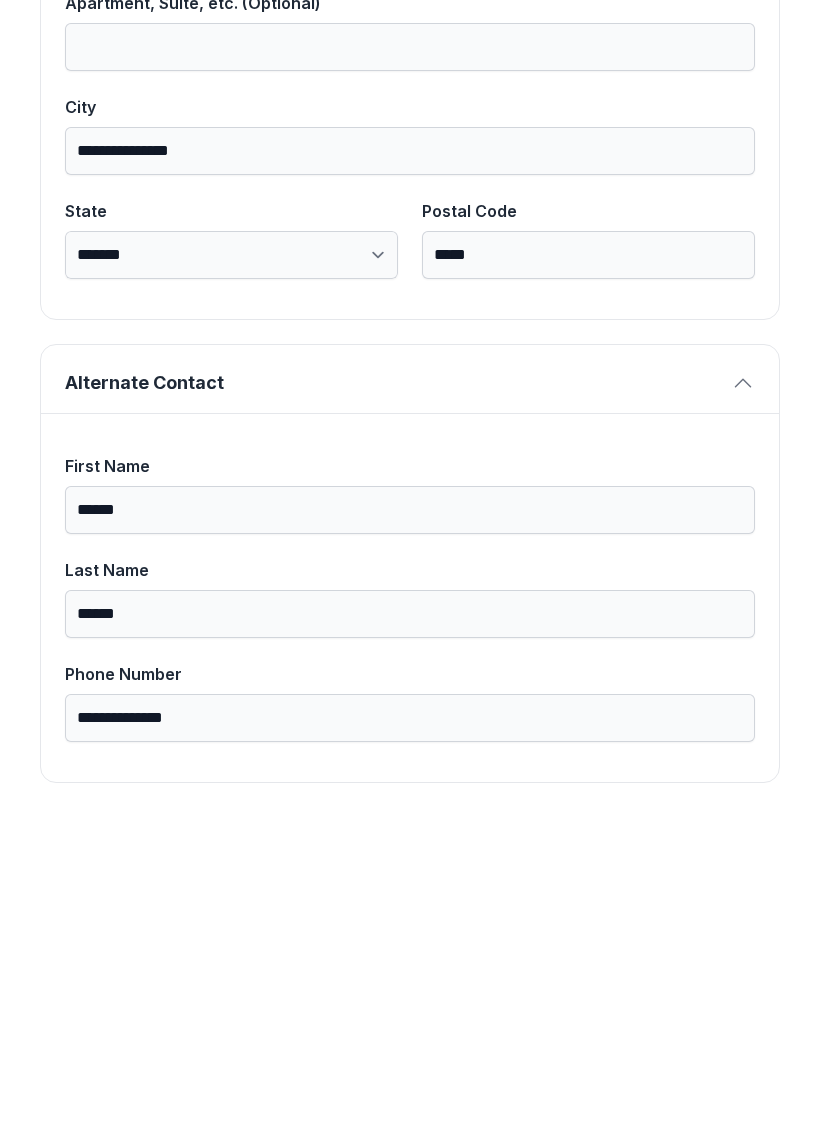 click on "**********" at bounding box center [410, 102] 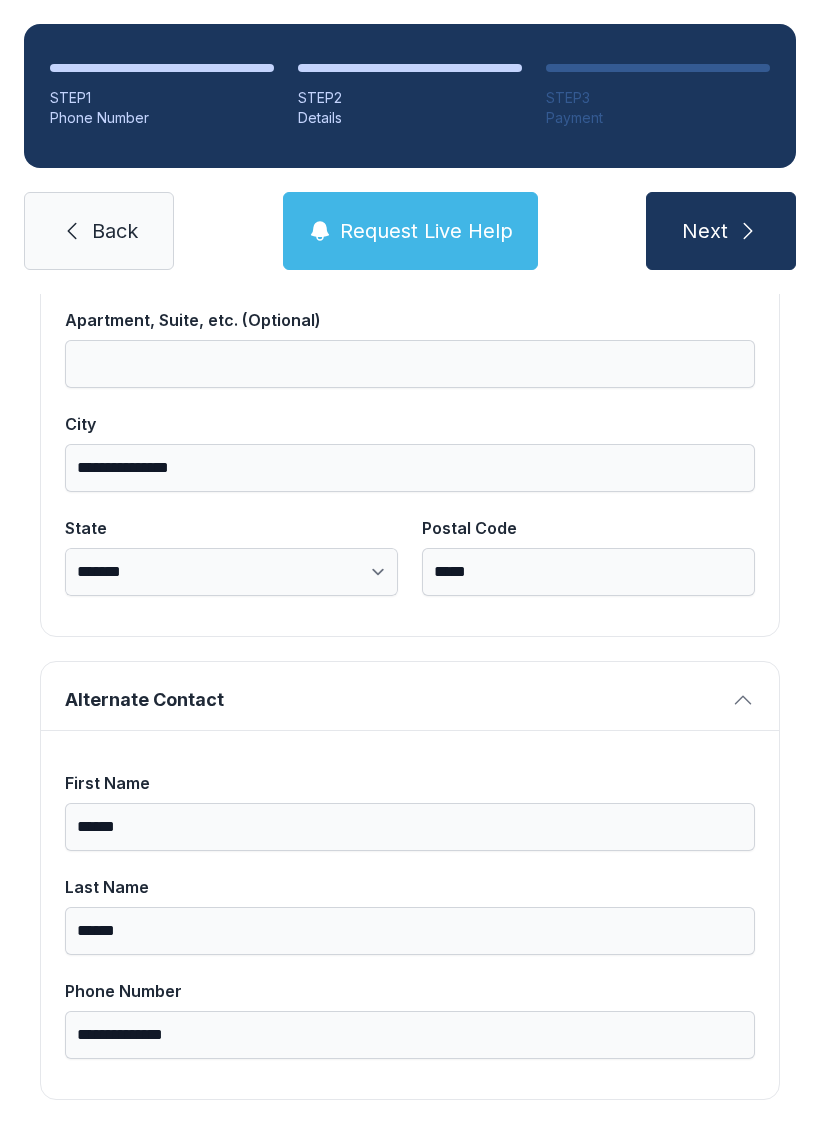 click on "Next" at bounding box center [721, 231] 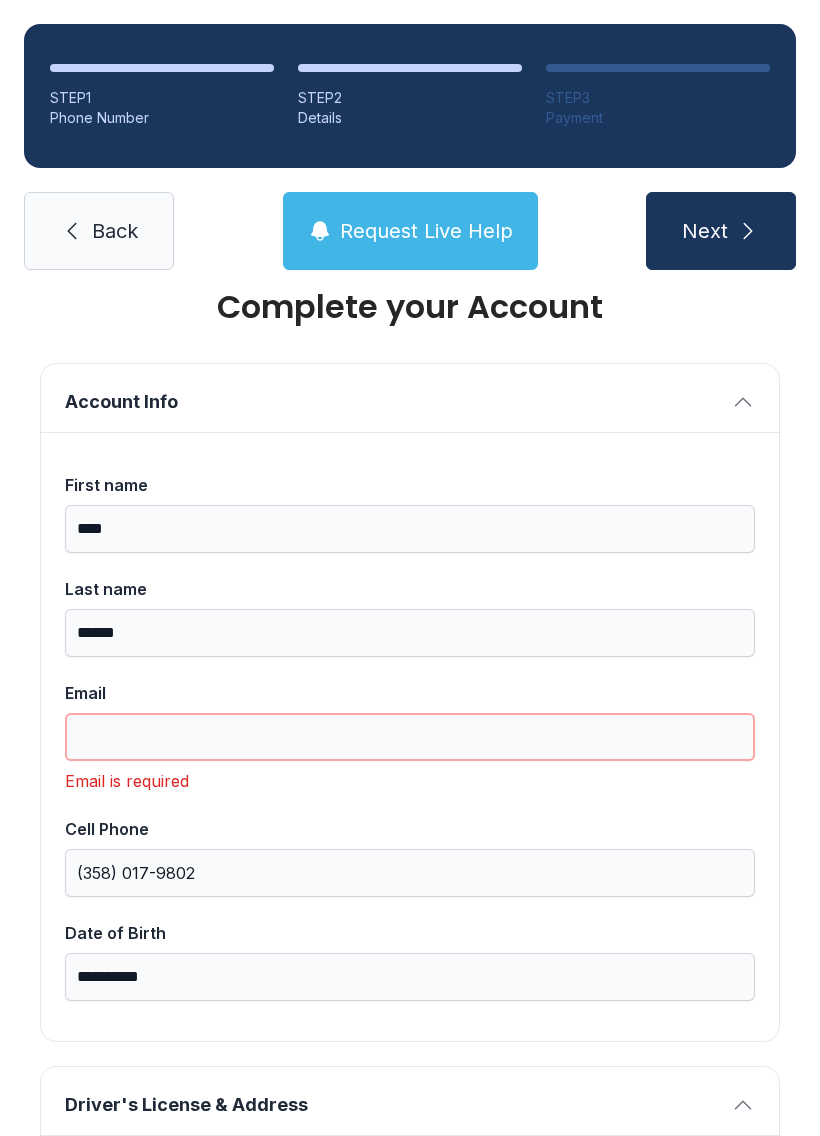 click on "Email" at bounding box center [410, 737] 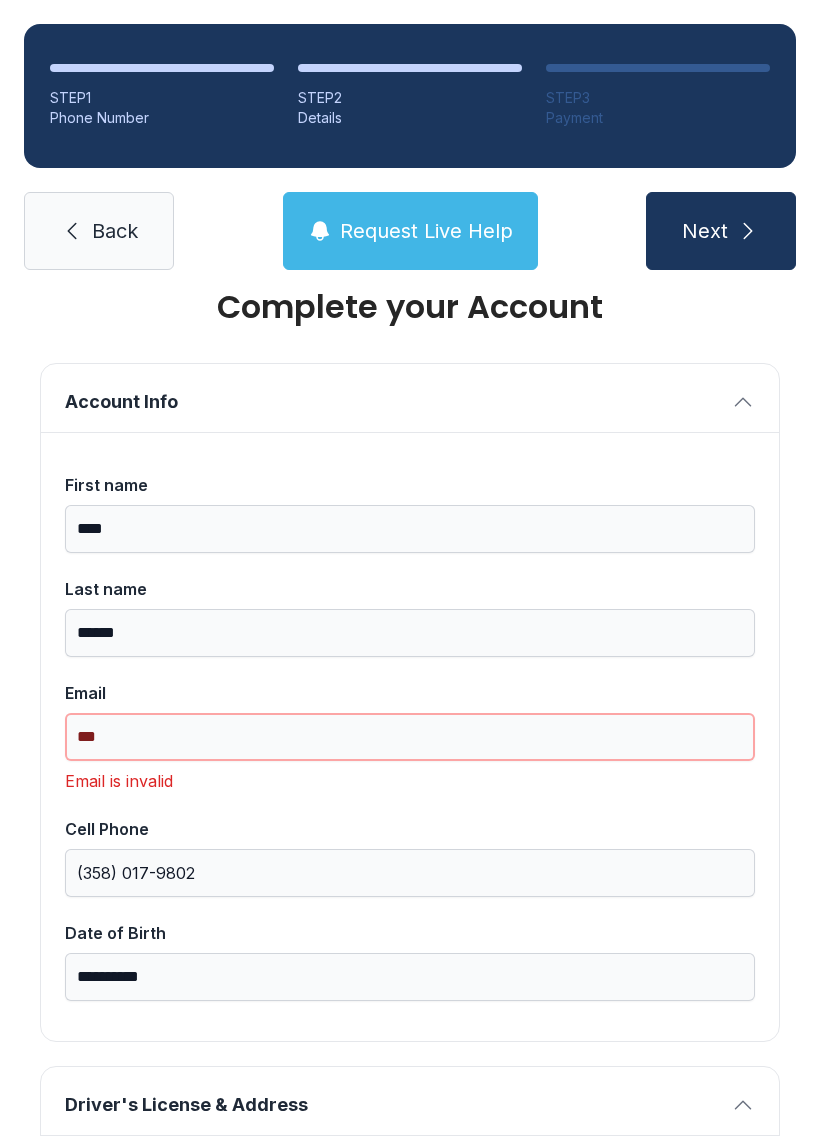 type on "**" 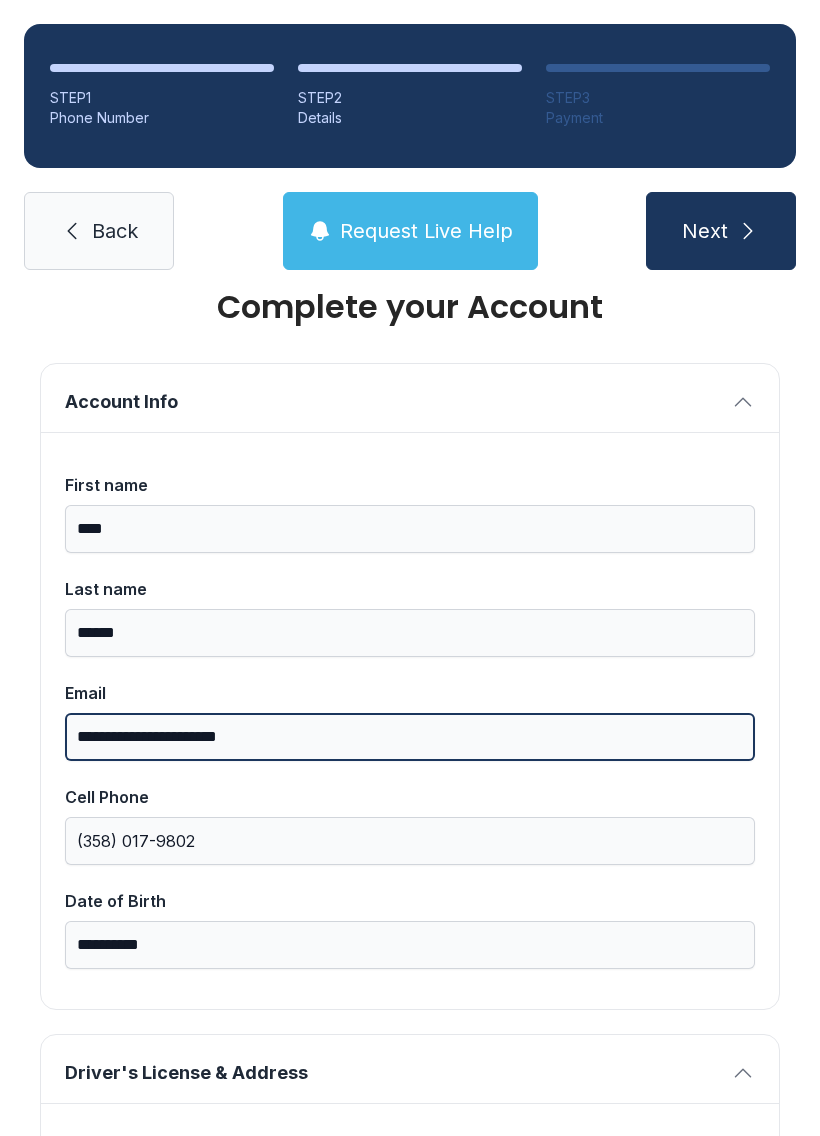click on "**********" at bounding box center [410, 737] 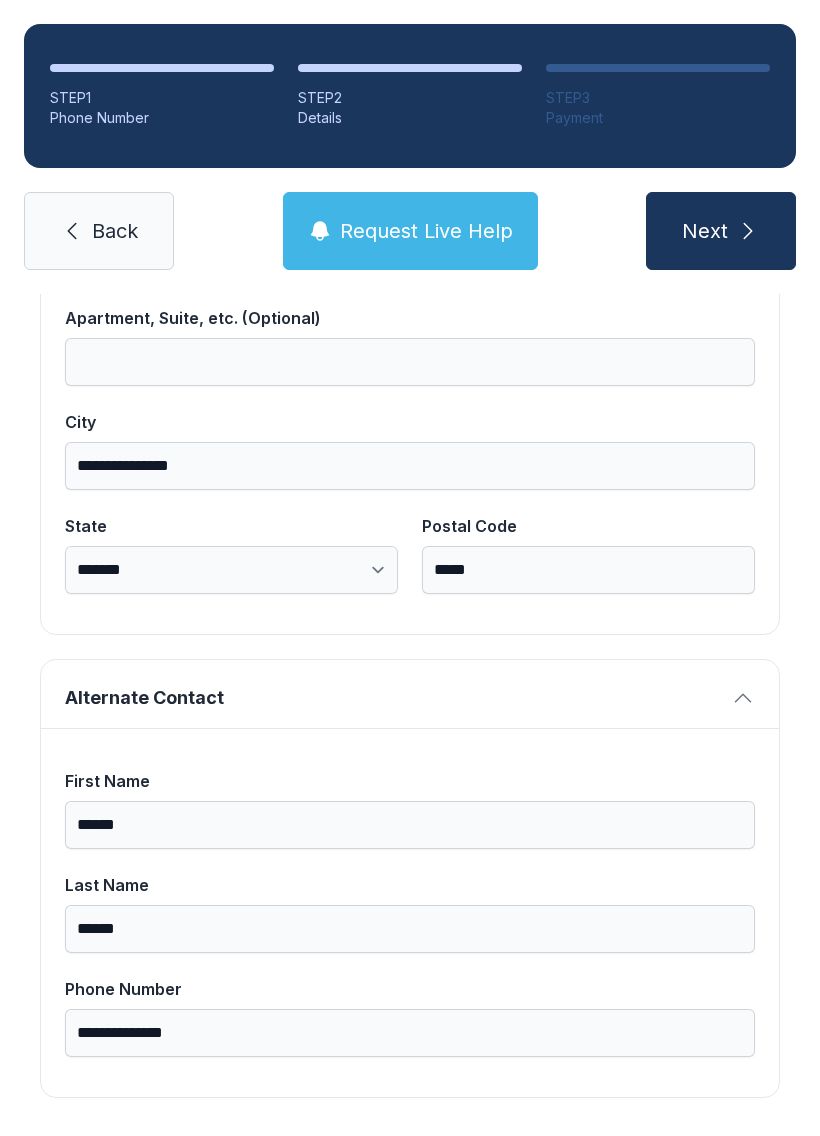 scroll, scrollTop: 1269, scrollLeft: 0, axis: vertical 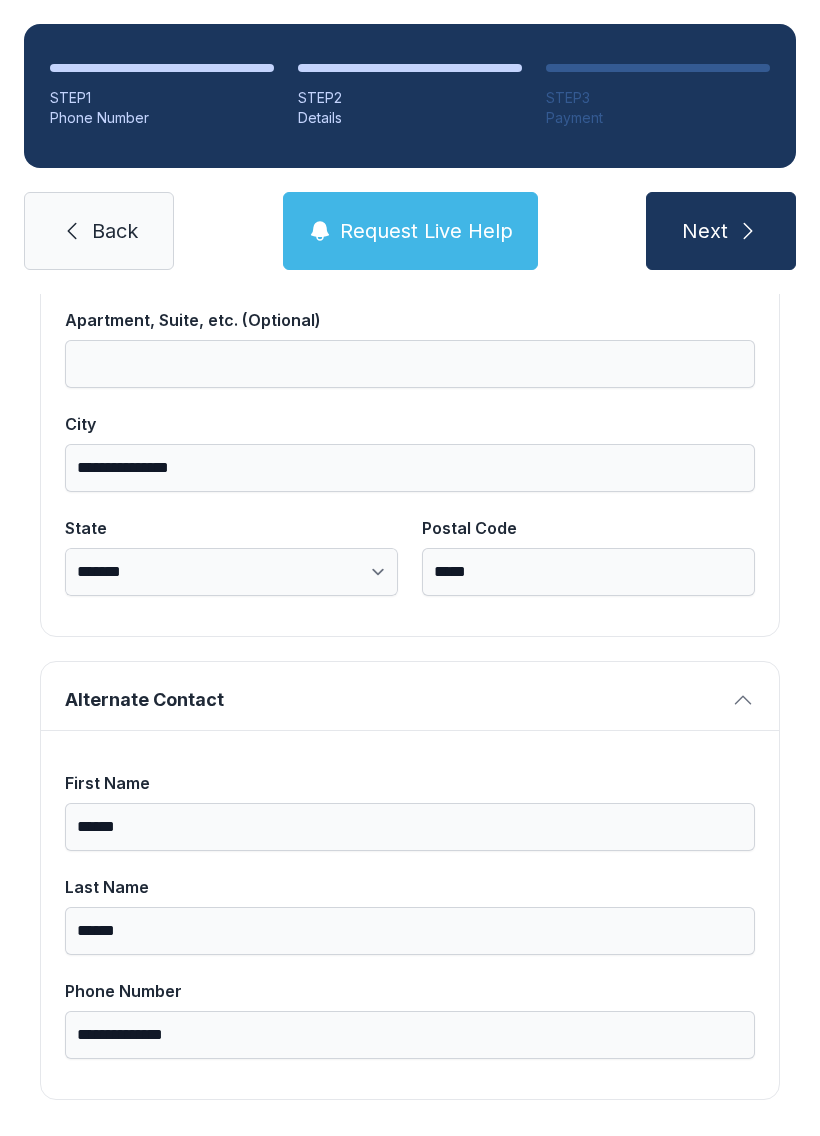 type on "**********" 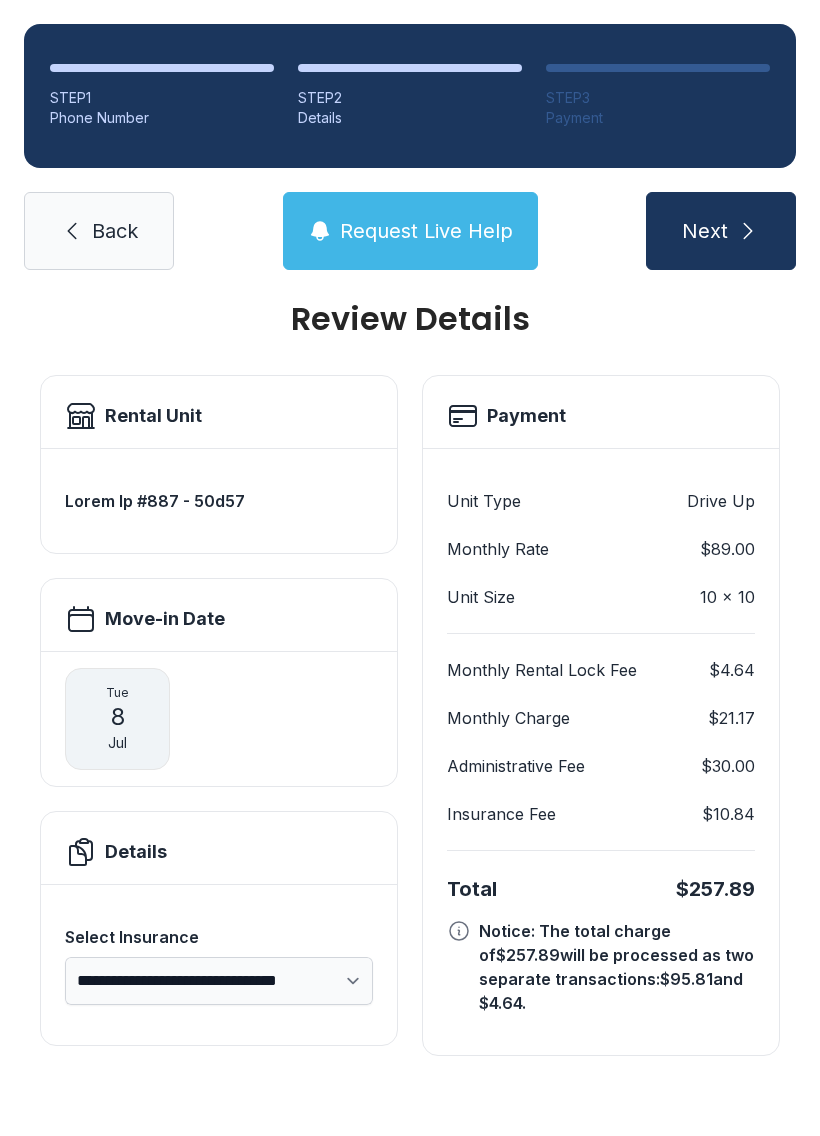 scroll, scrollTop: 0, scrollLeft: 0, axis: both 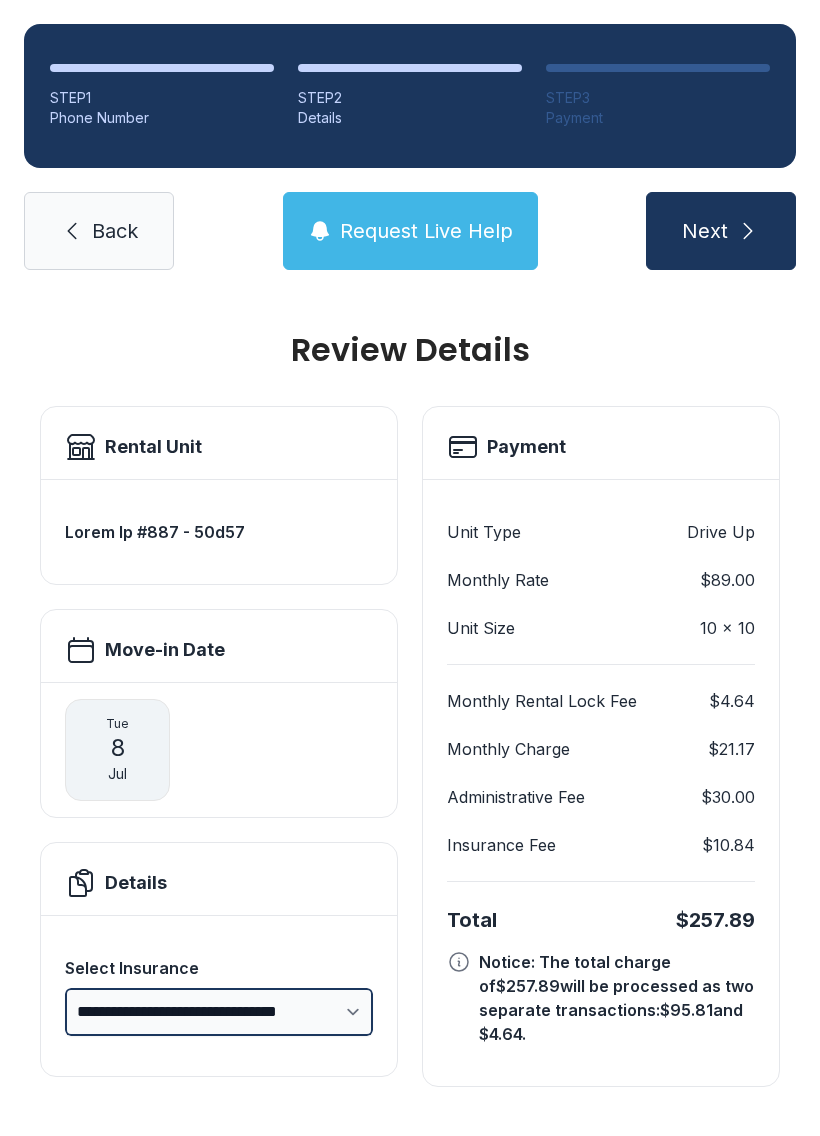 click on "**********" at bounding box center [219, 1012] 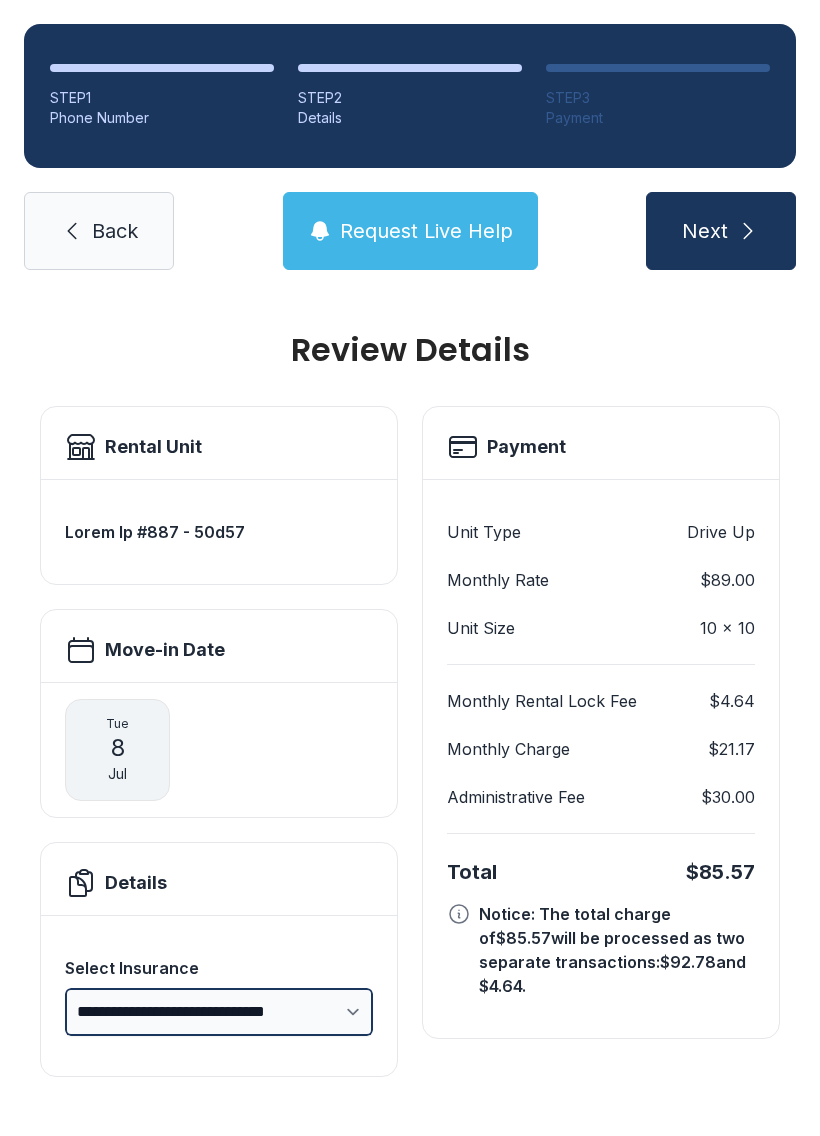 click on "**********" at bounding box center [219, 1012] 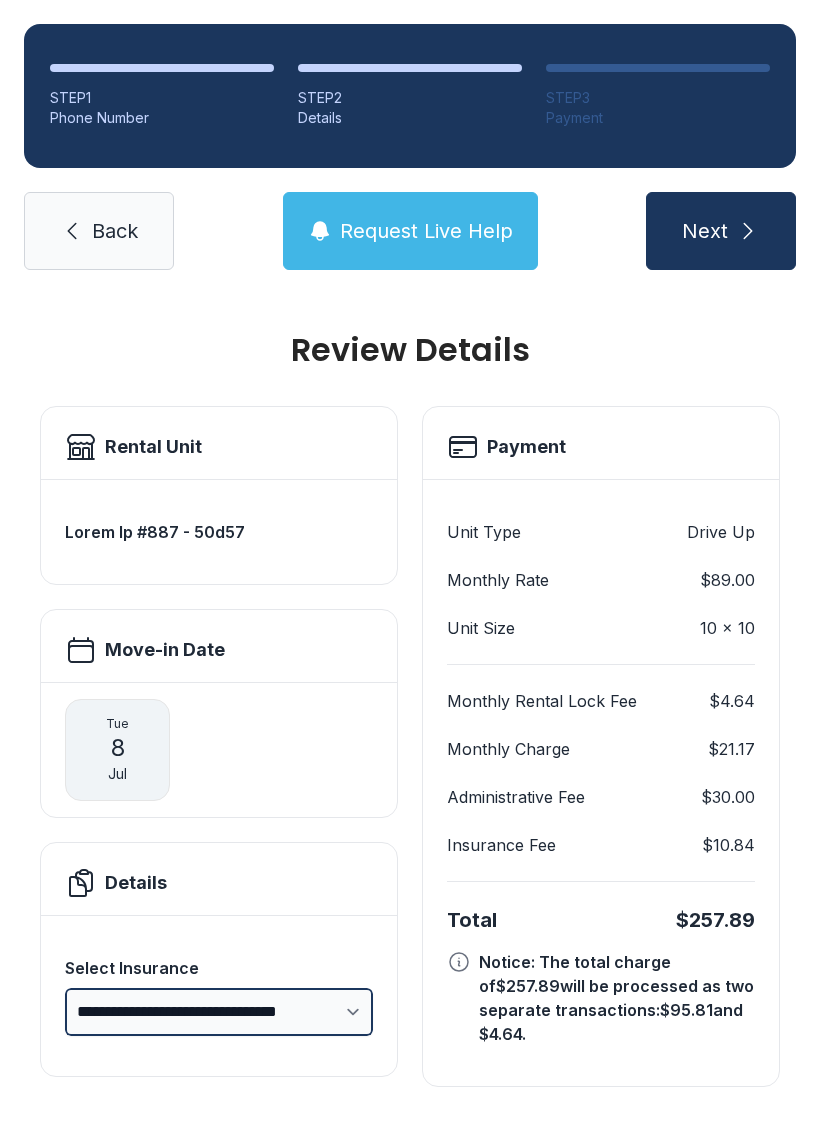 click on "**********" at bounding box center [219, 1012] 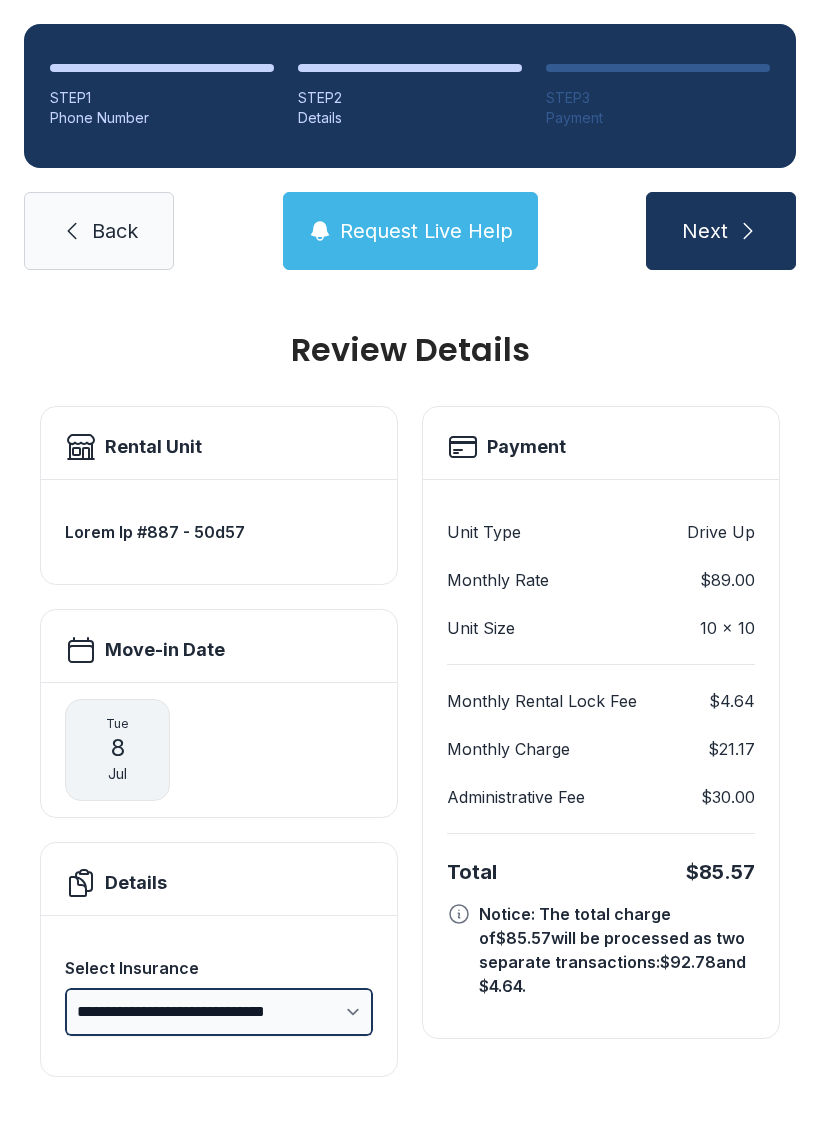 click on "**********" at bounding box center [219, 1012] 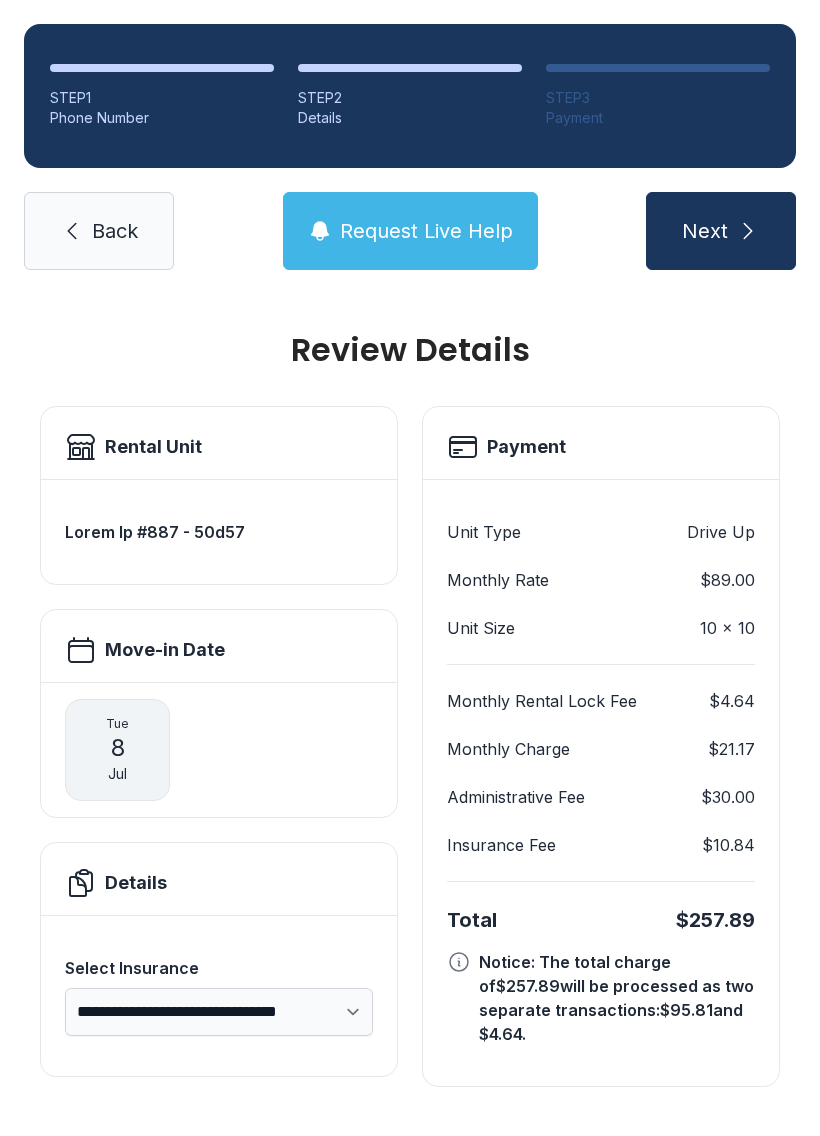 click at bounding box center [748, 231] 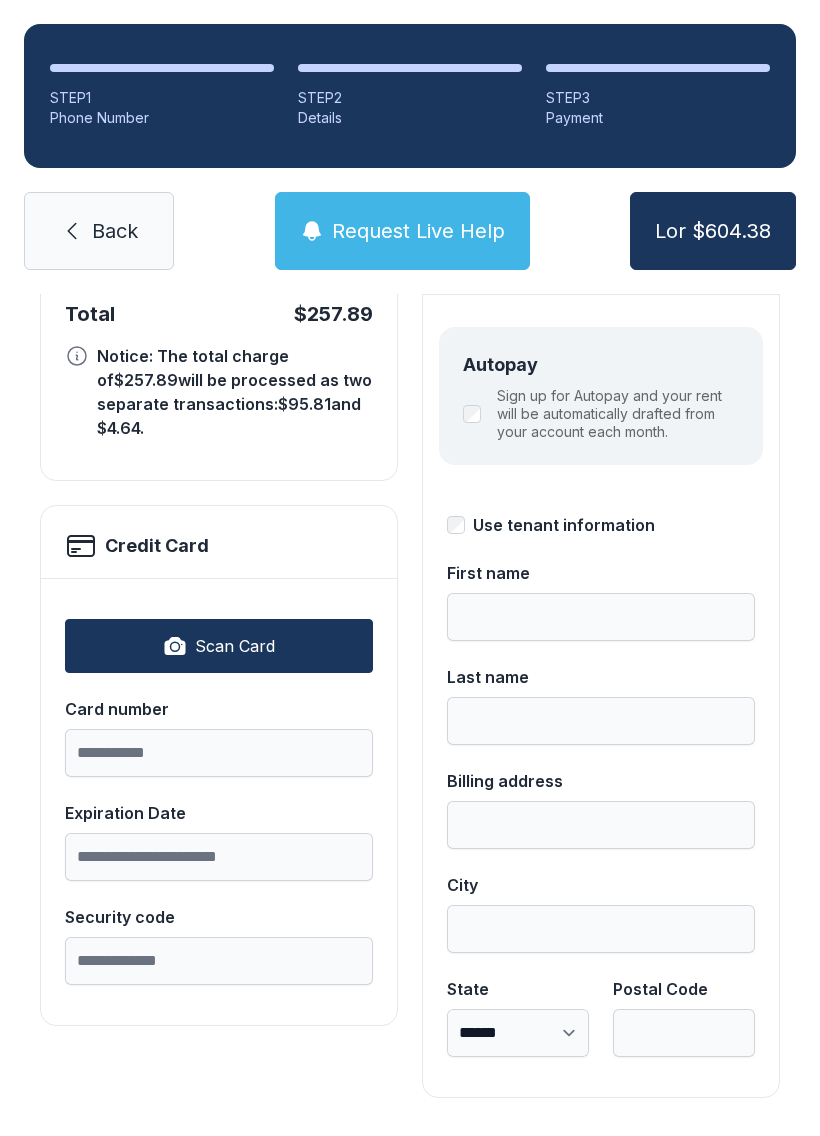 scroll, scrollTop: 218, scrollLeft: 0, axis: vertical 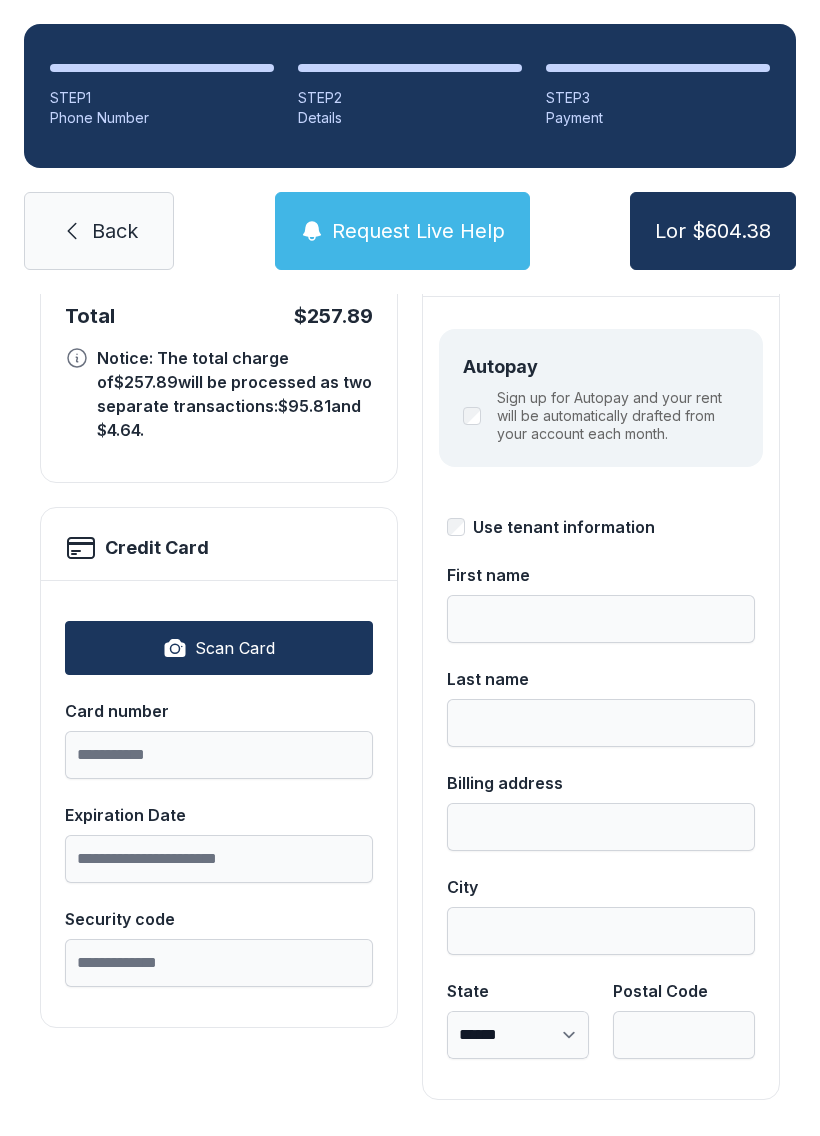 click on "Scan Card" at bounding box center (219, 648) 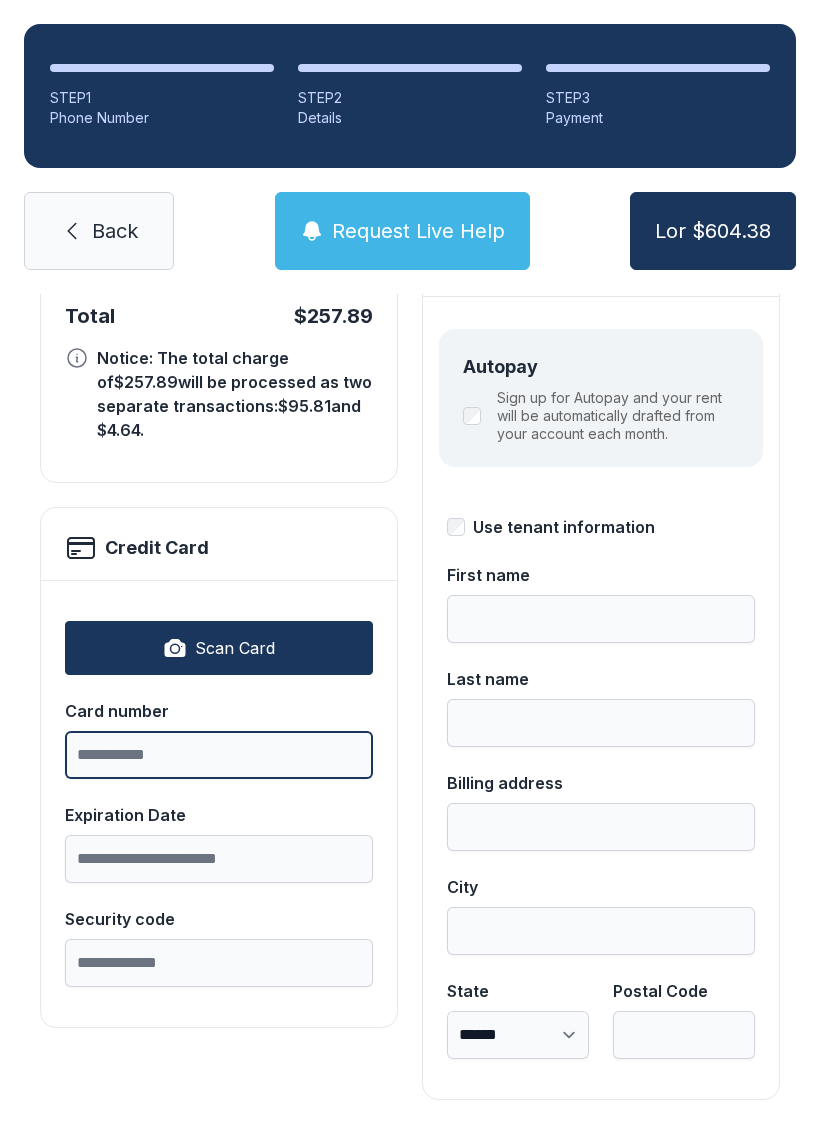 click on "Card number" at bounding box center (219, 755) 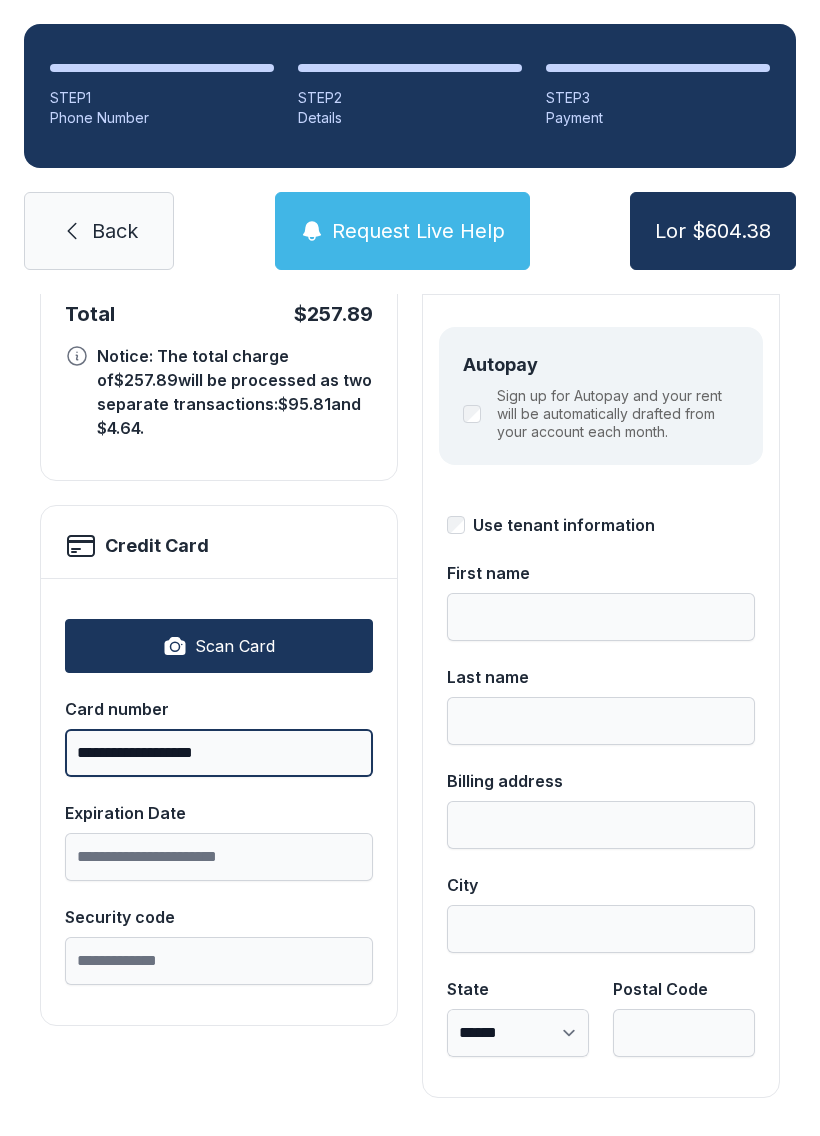 scroll, scrollTop: 218, scrollLeft: 0, axis: vertical 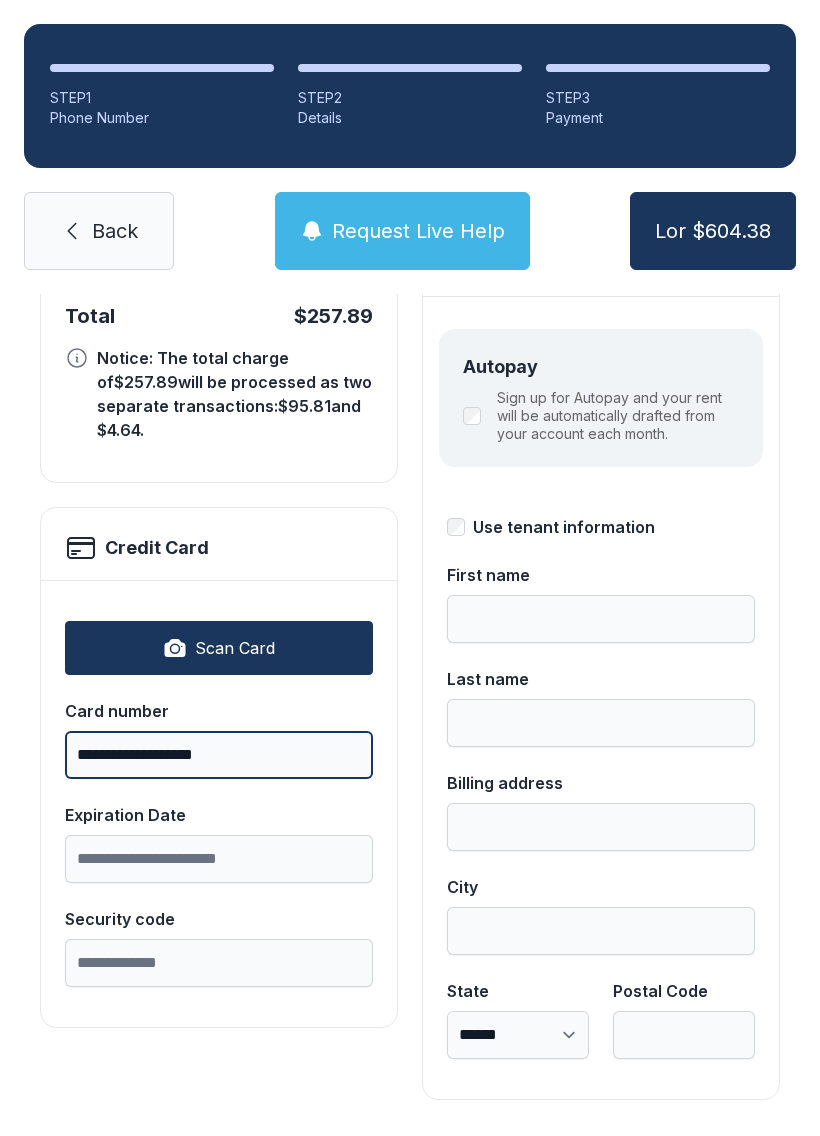 type on "**********" 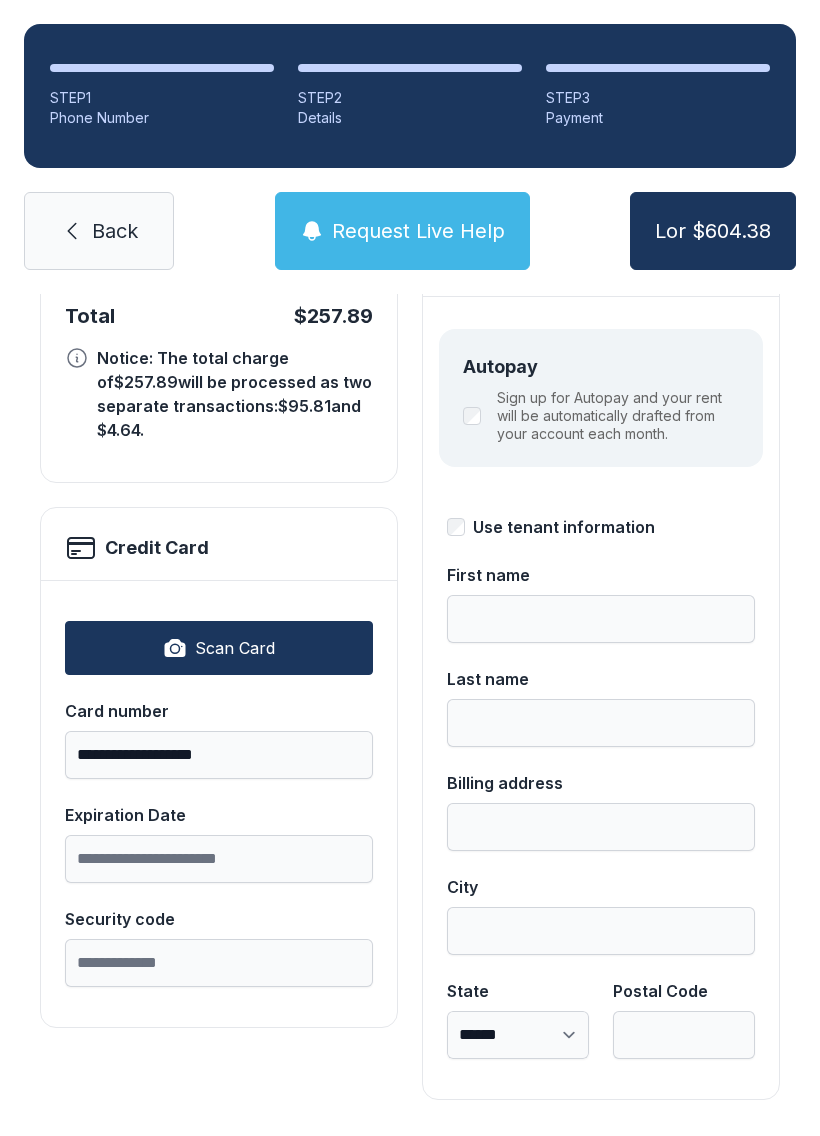click on "**********" at bounding box center (219, 371) 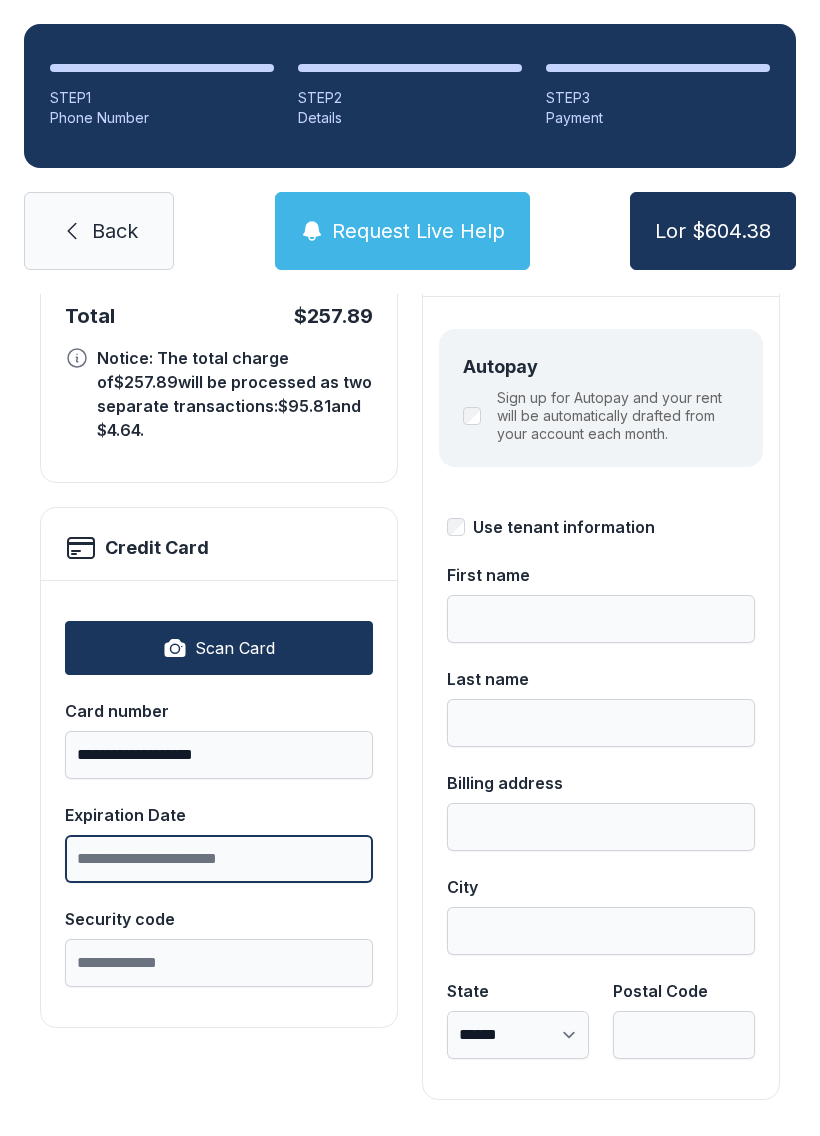 click on "Expiration Date" at bounding box center [219, 859] 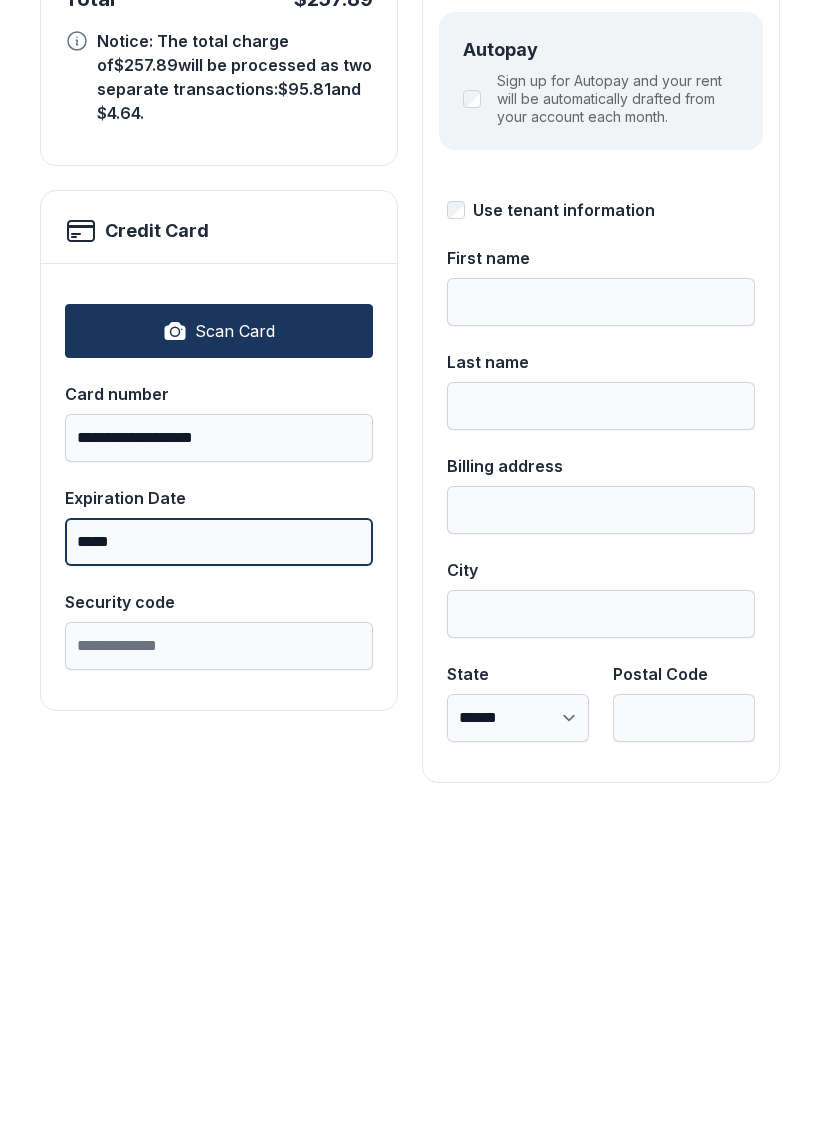 type on "*****" 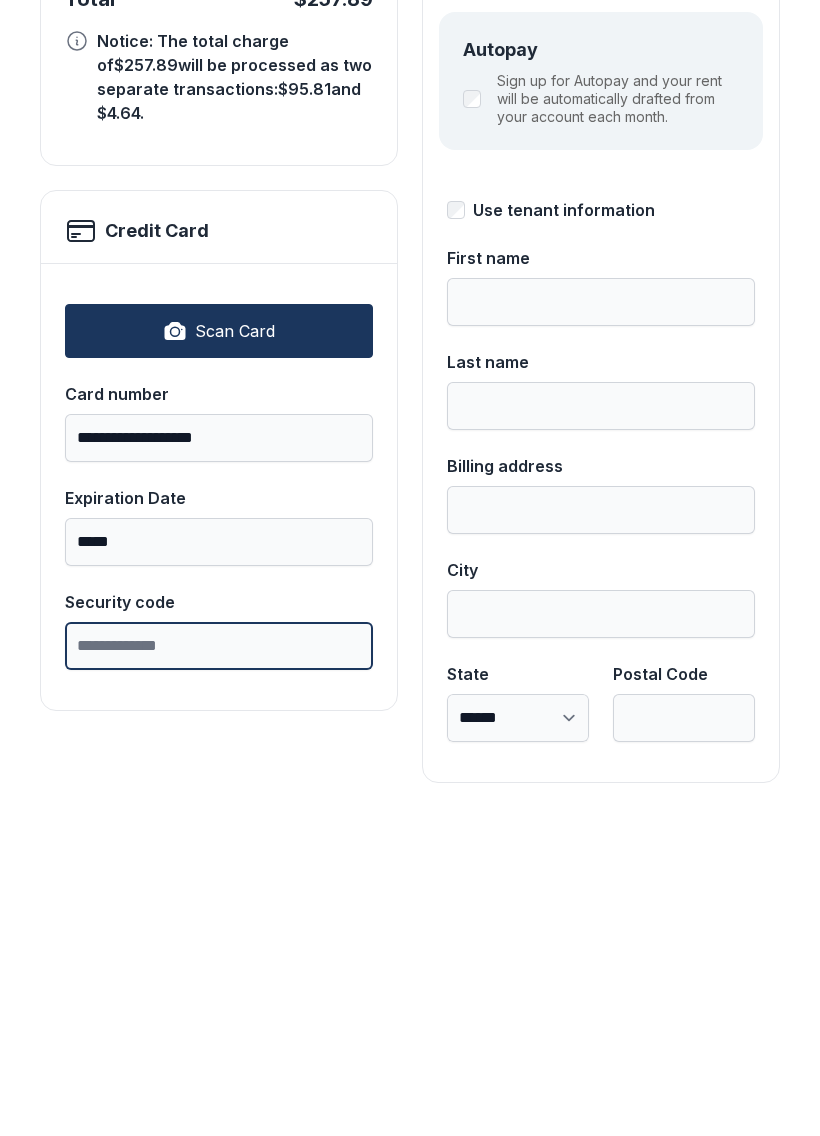 click on "Security code" at bounding box center (219, 963) 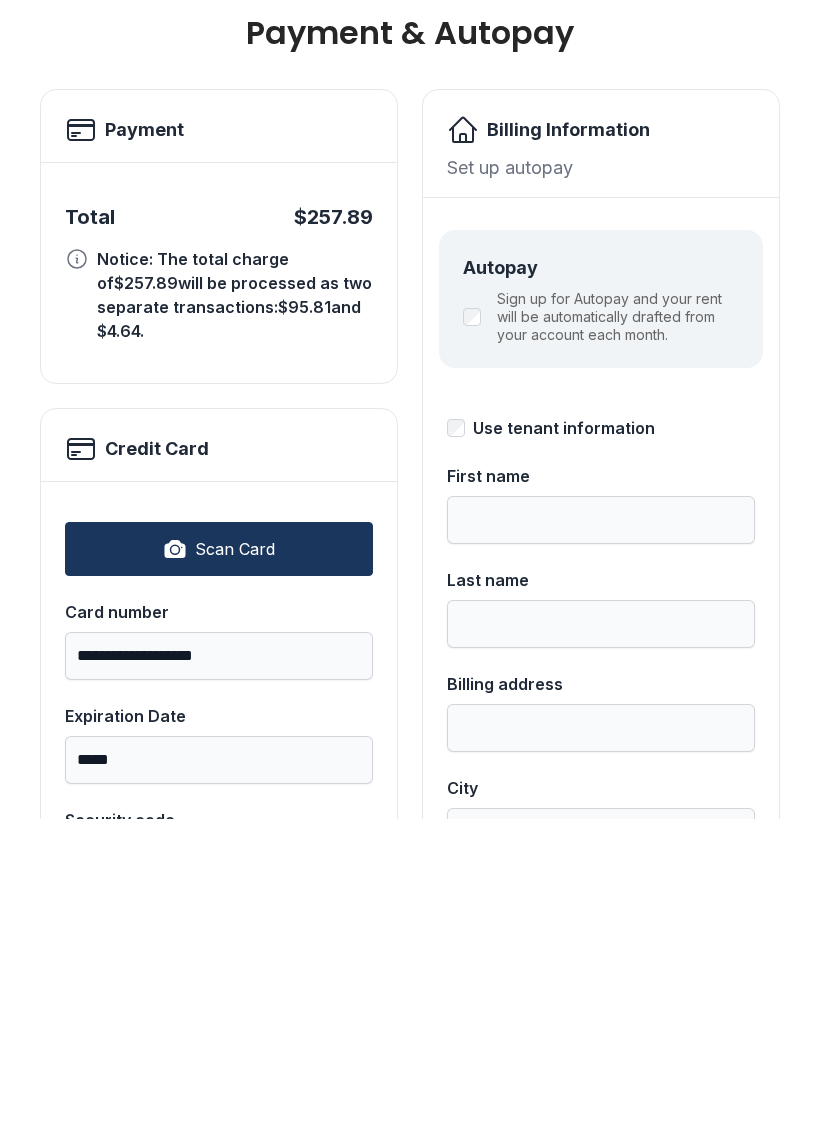 scroll, scrollTop: 0, scrollLeft: 0, axis: both 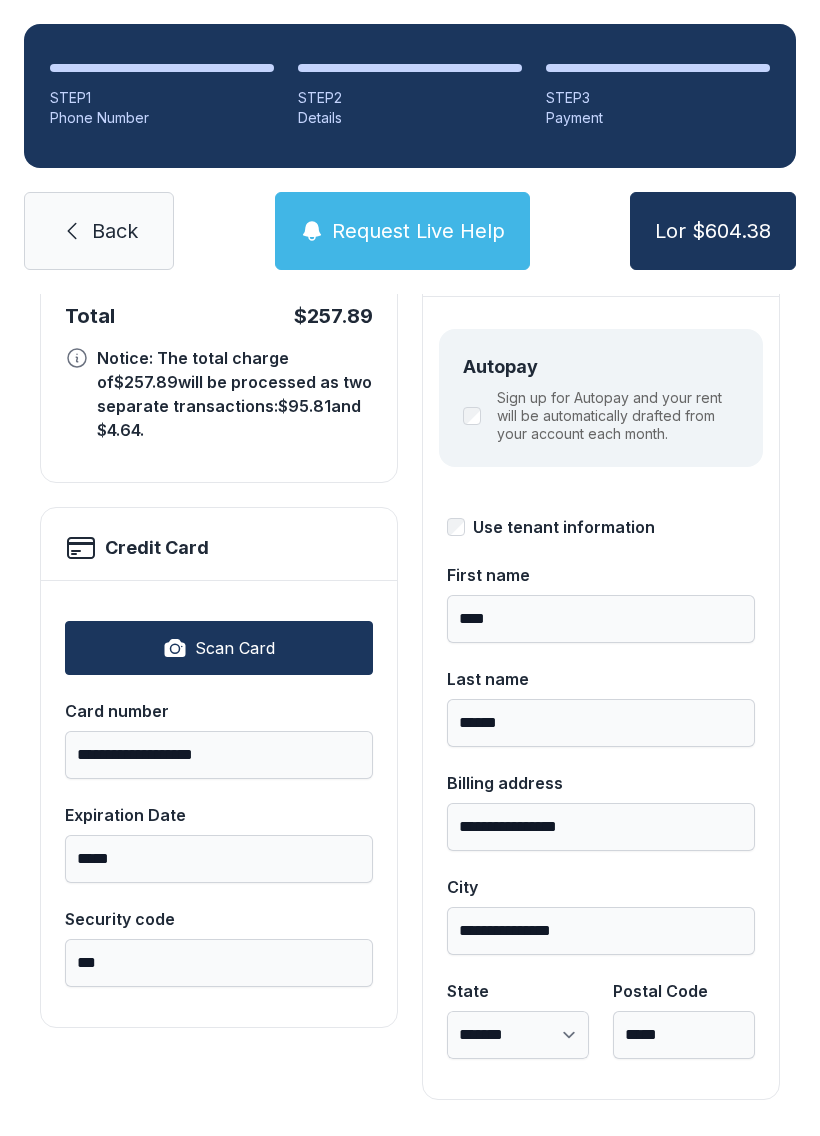 click on "Lor $604.38" at bounding box center [713, 231] 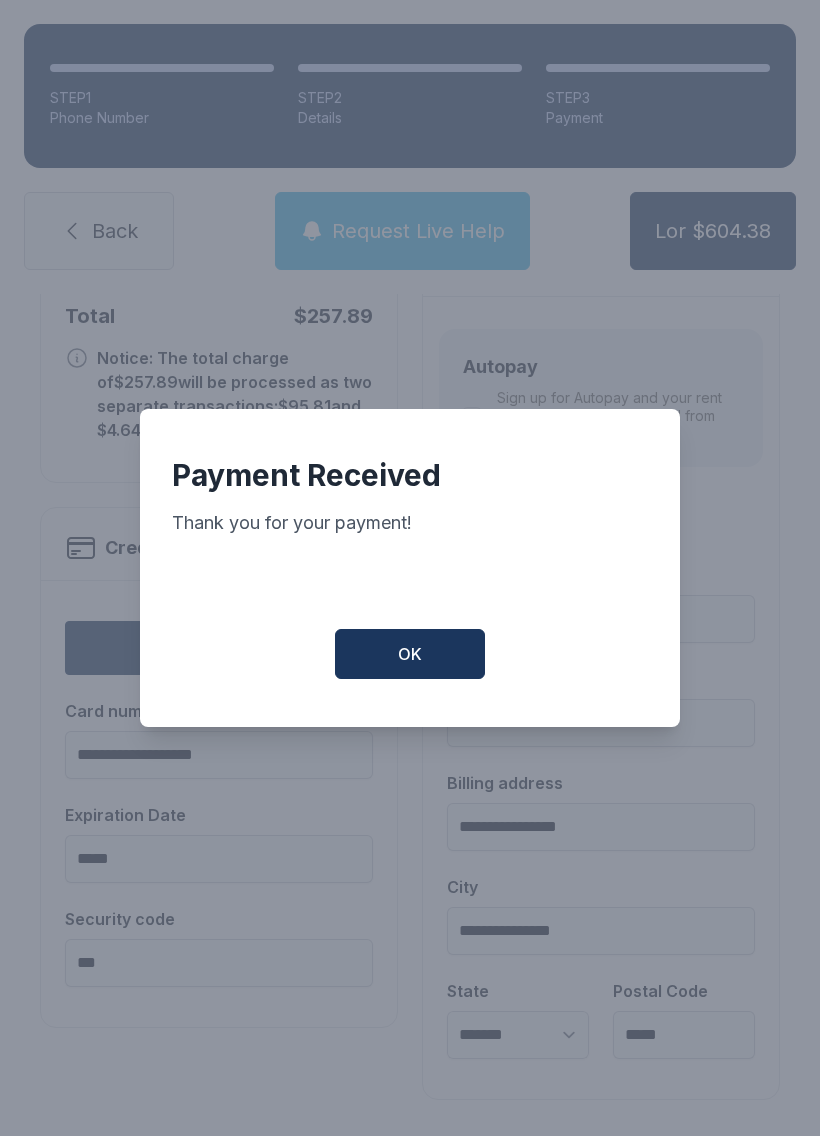 click on "OK" at bounding box center (410, 654) 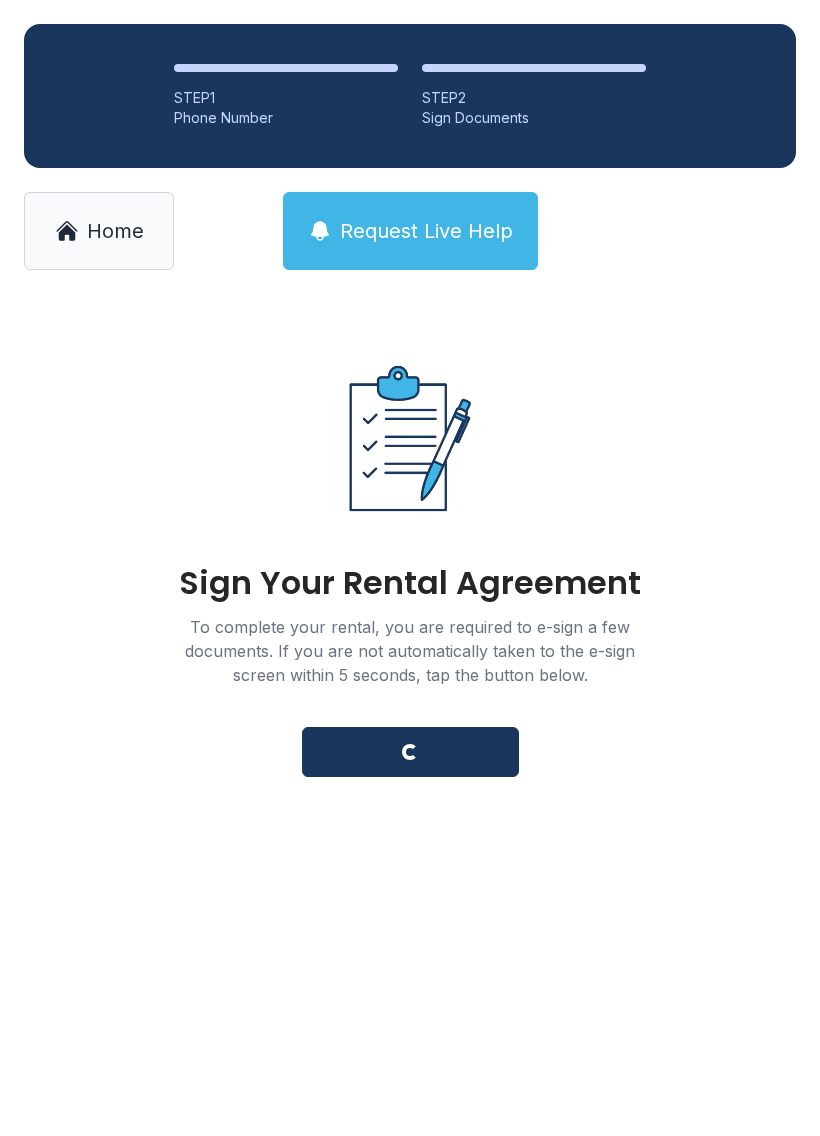 scroll, scrollTop: 0, scrollLeft: 0, axis: both 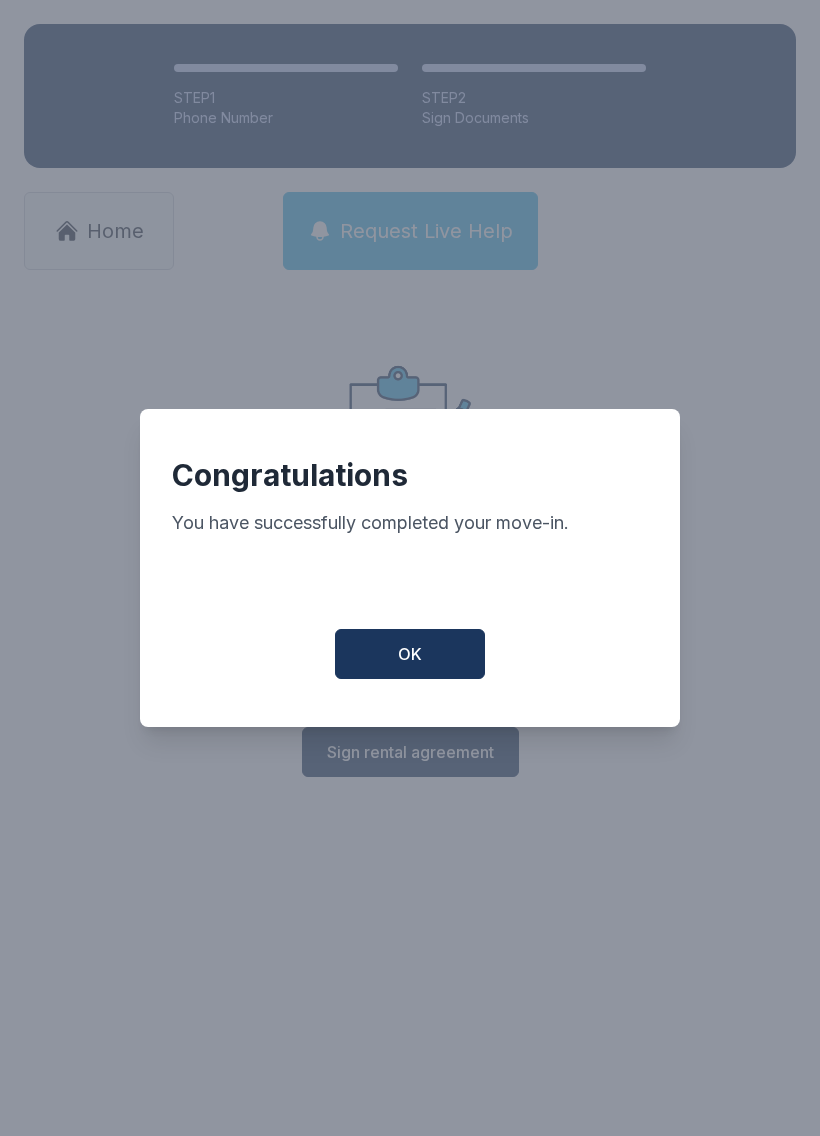 click on "OK" at bounding box center [410, 654] 